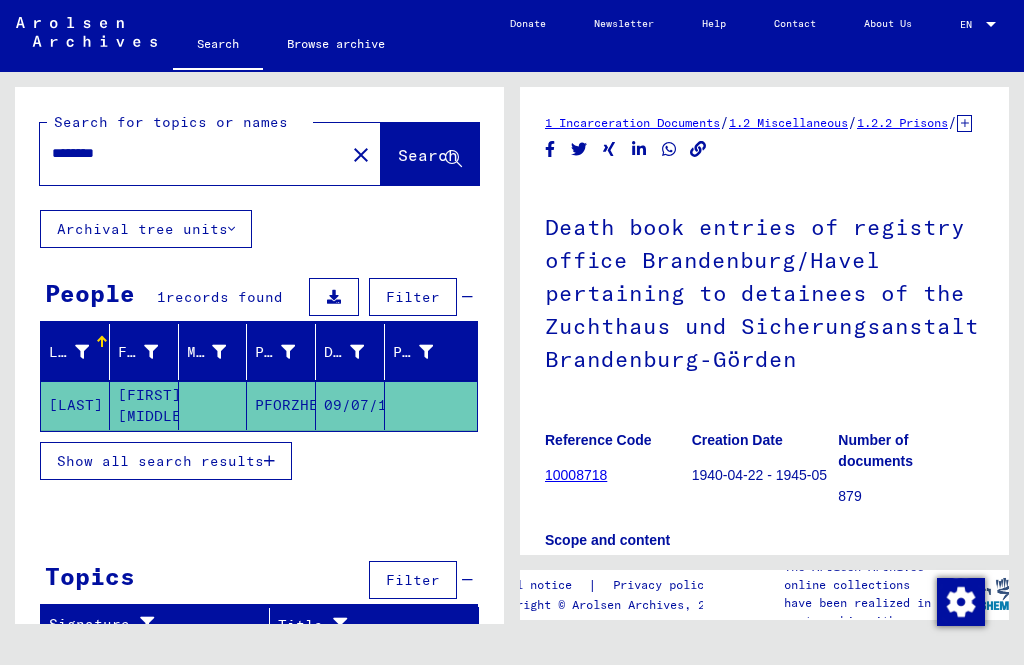 scroll, scrollTop: 0, scrollLeft: 0, axis: both 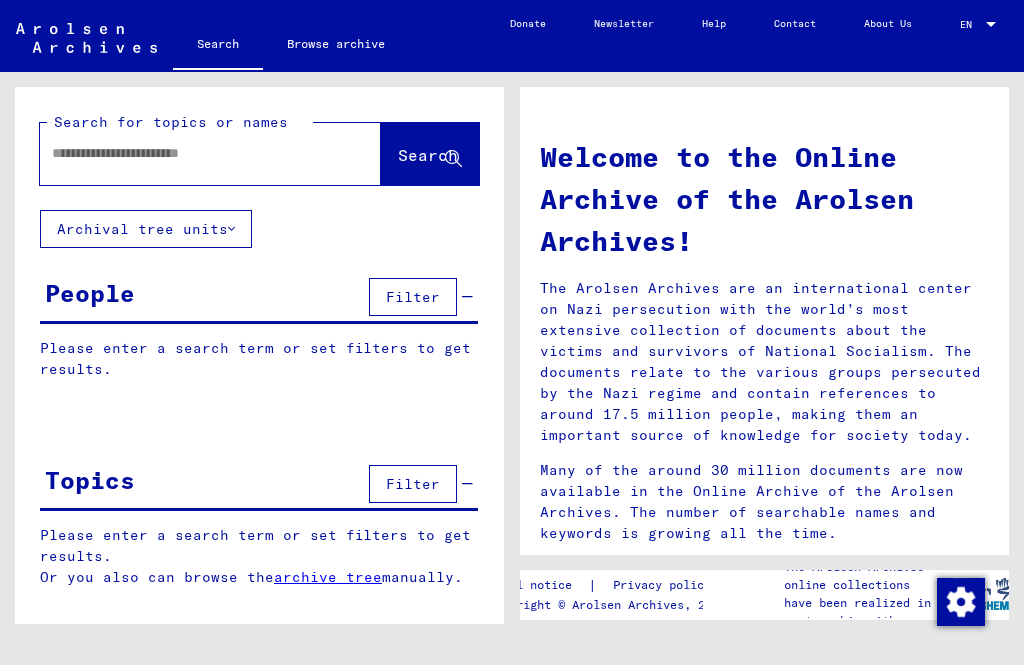 click at bounding box center (186, 153) 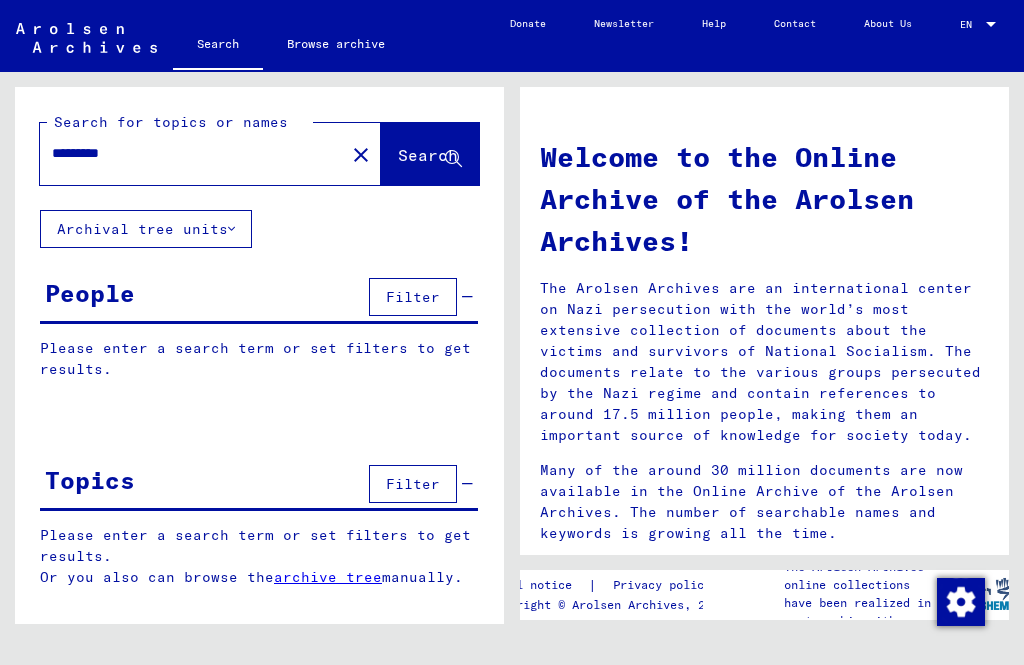 click on "*********" at bounding box center [186, 153] 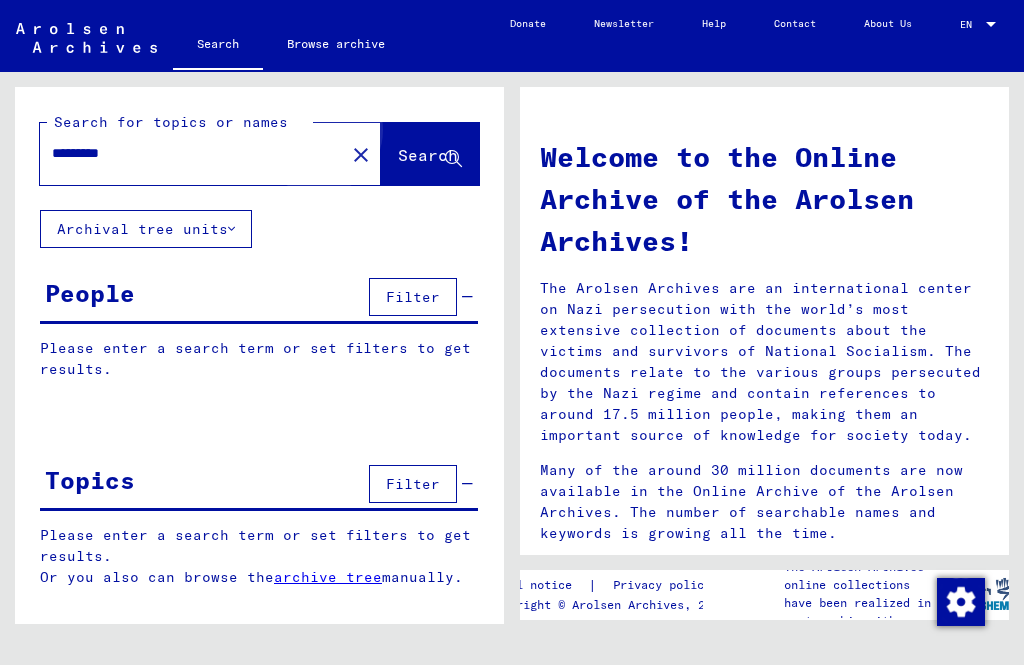 type on "*********" 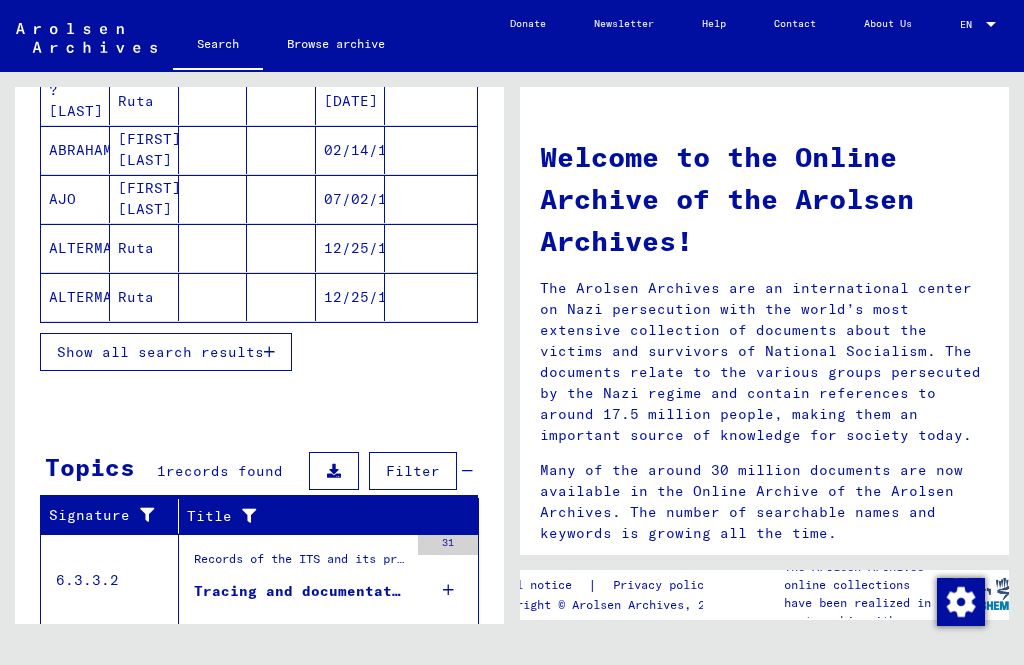 scroll, scrollTop: 302, scrollLeft: 0, axis: vertical 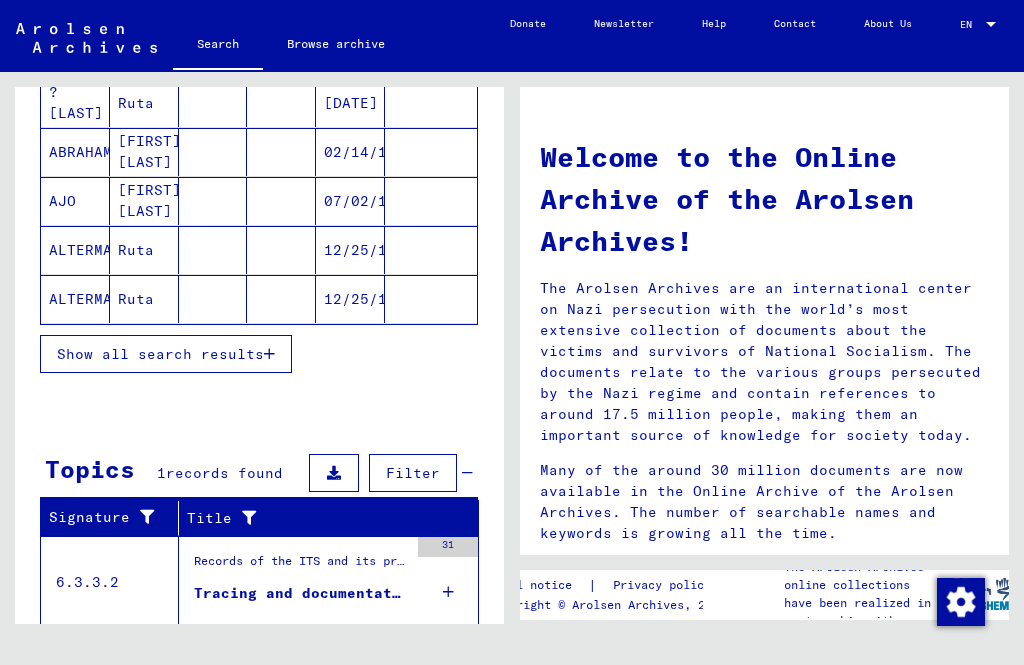 click on "Show all search results" at bounding box center [160, 354] 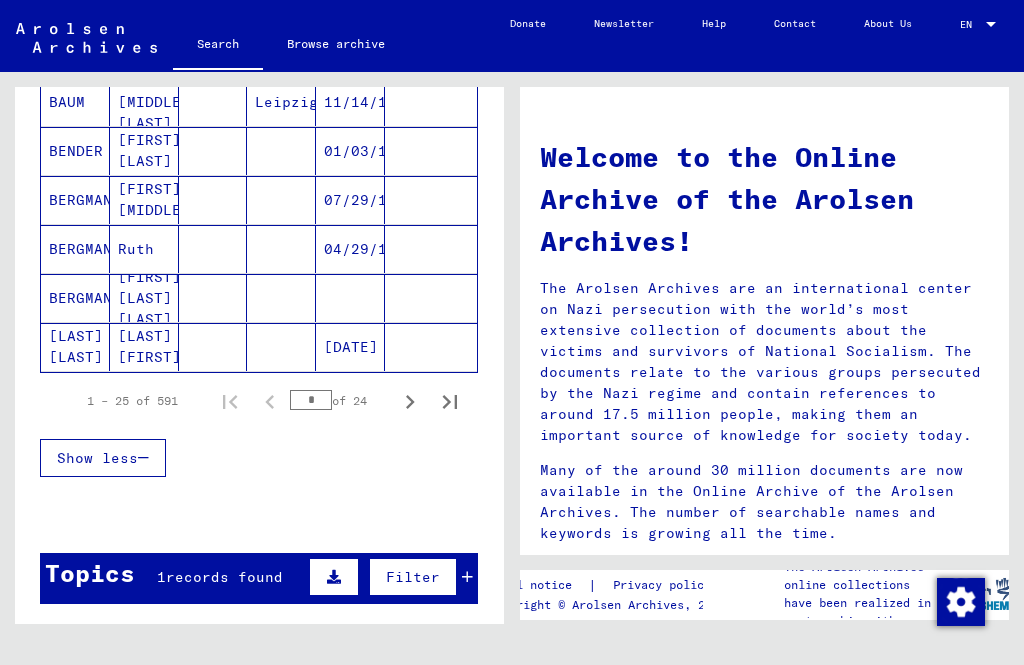 scroll, scrollTop: 1235, scrollLeft: 0, axis: vertical 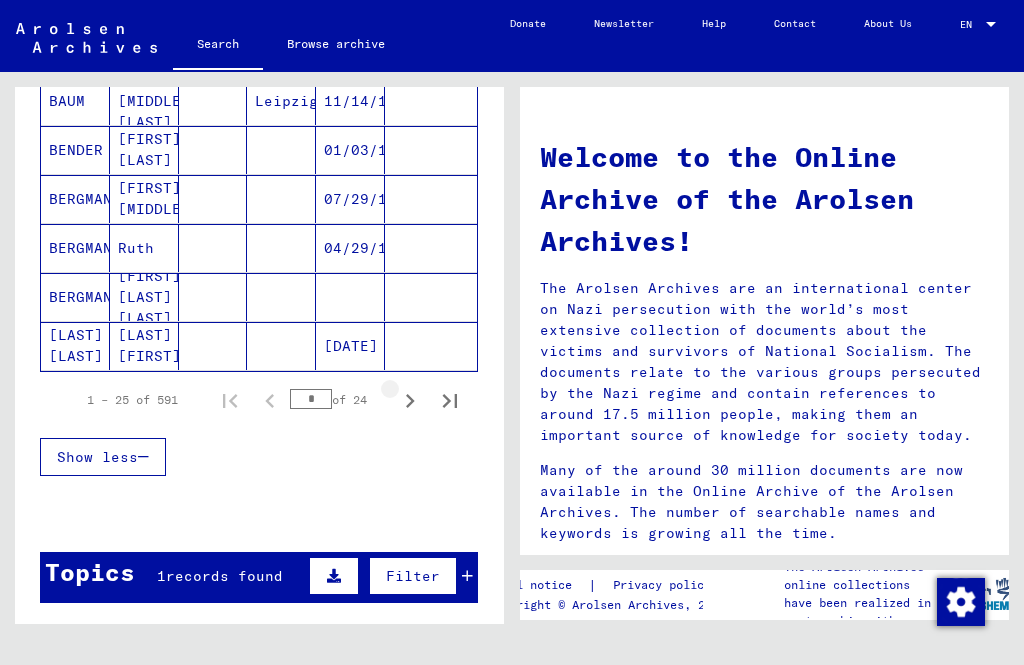 click 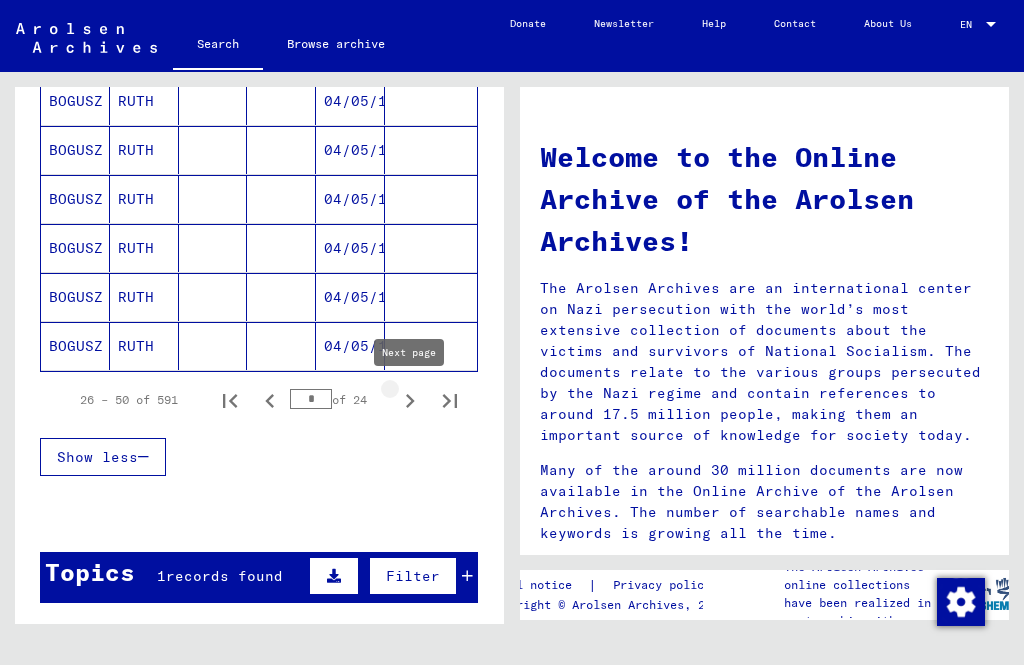 click 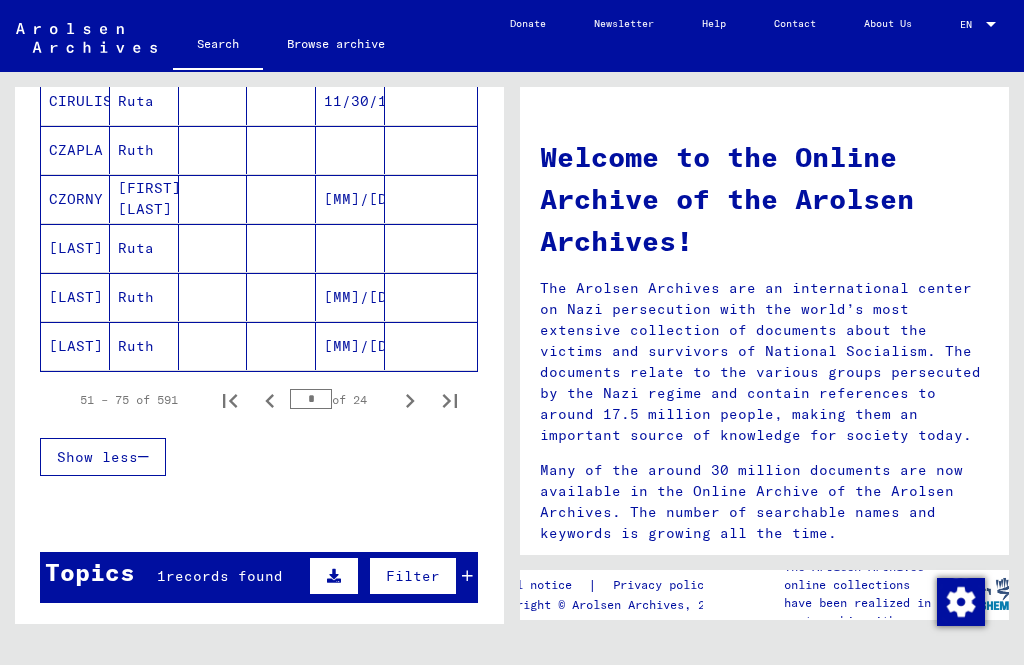 click 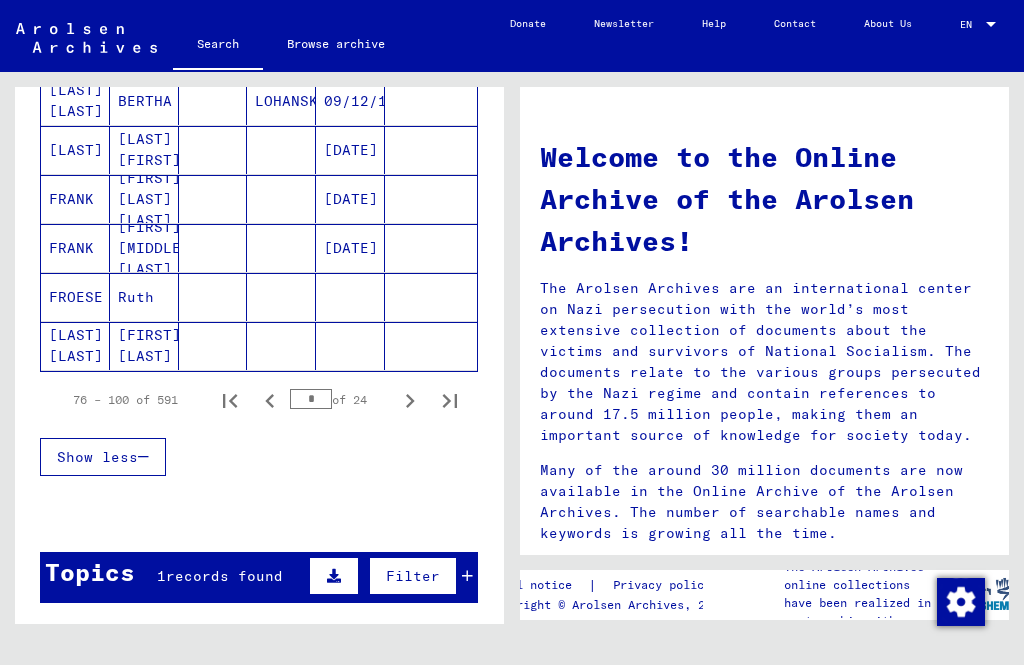 click 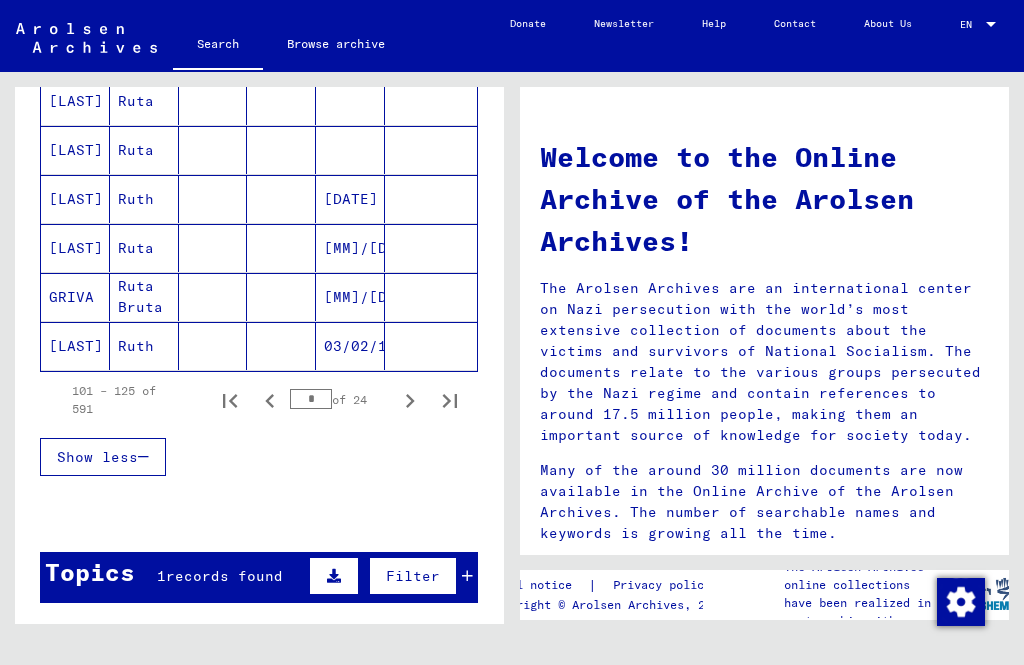 click 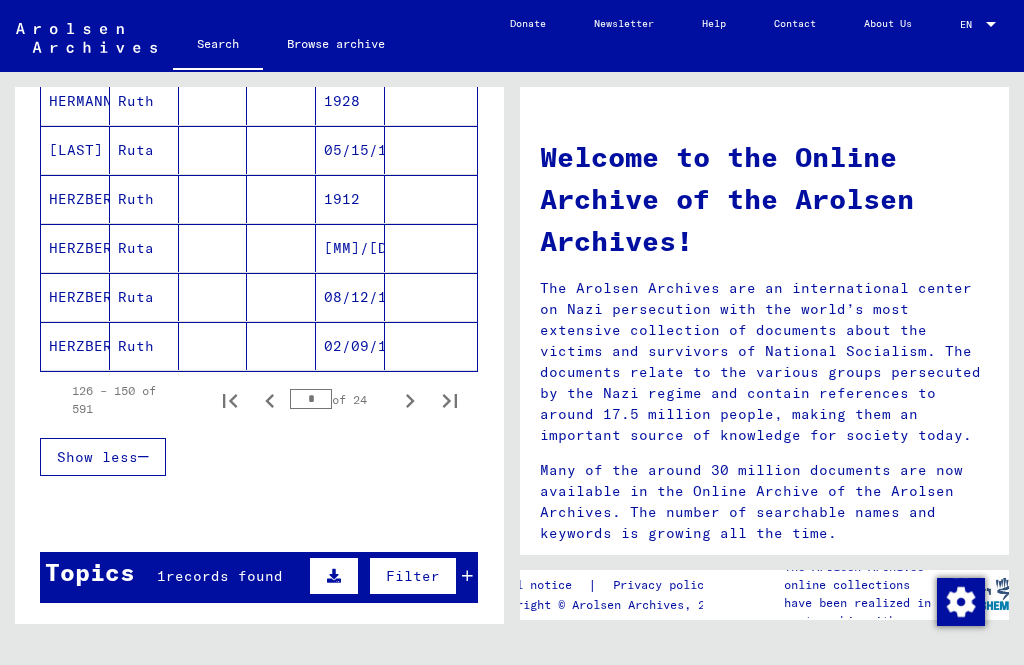 click 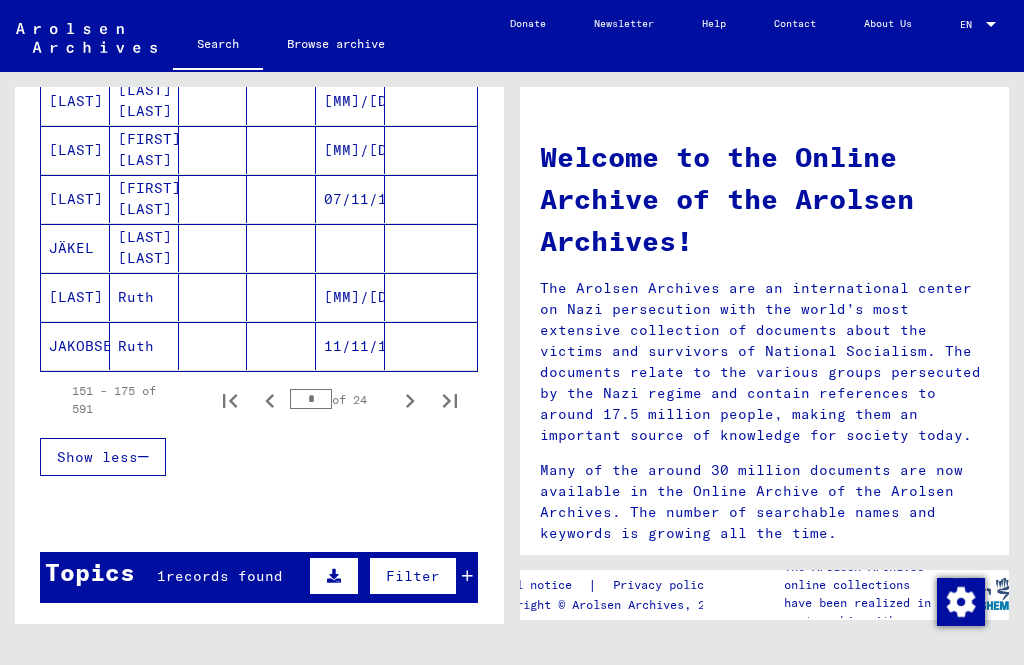 click at bounding box center (410, 400) 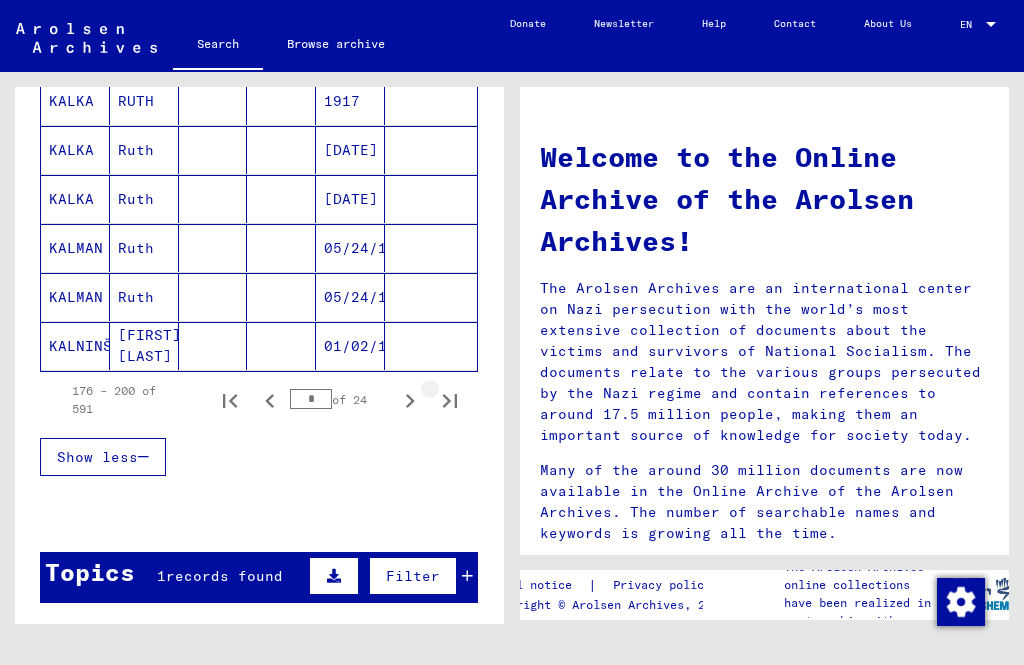 click at bounding box center (450, 400) 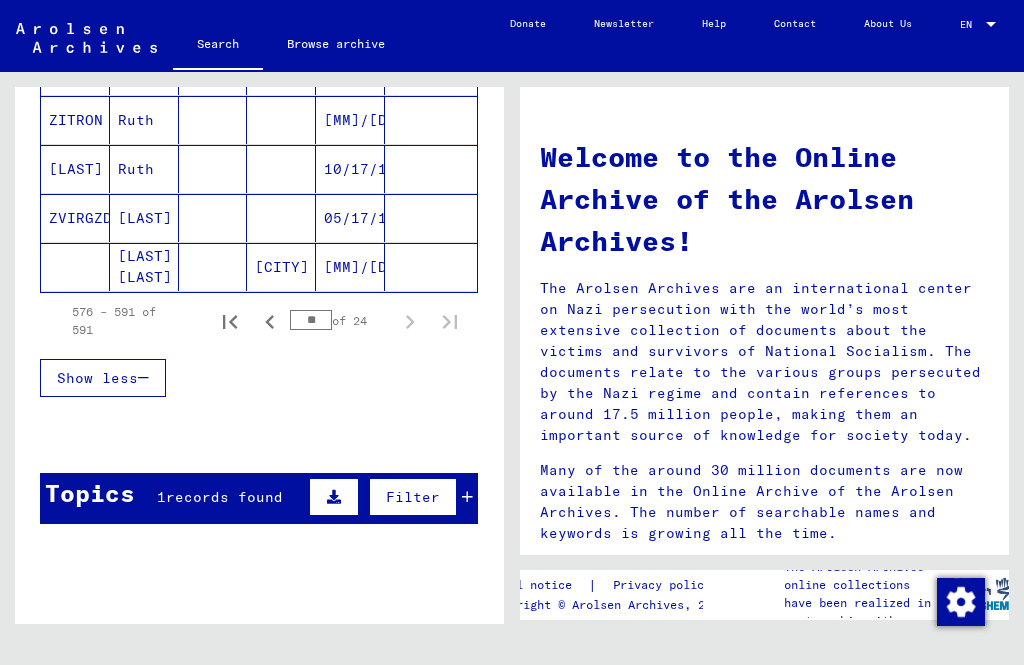 scroll, scrollTop: 870, scrollLeft: 0, axis: vertical 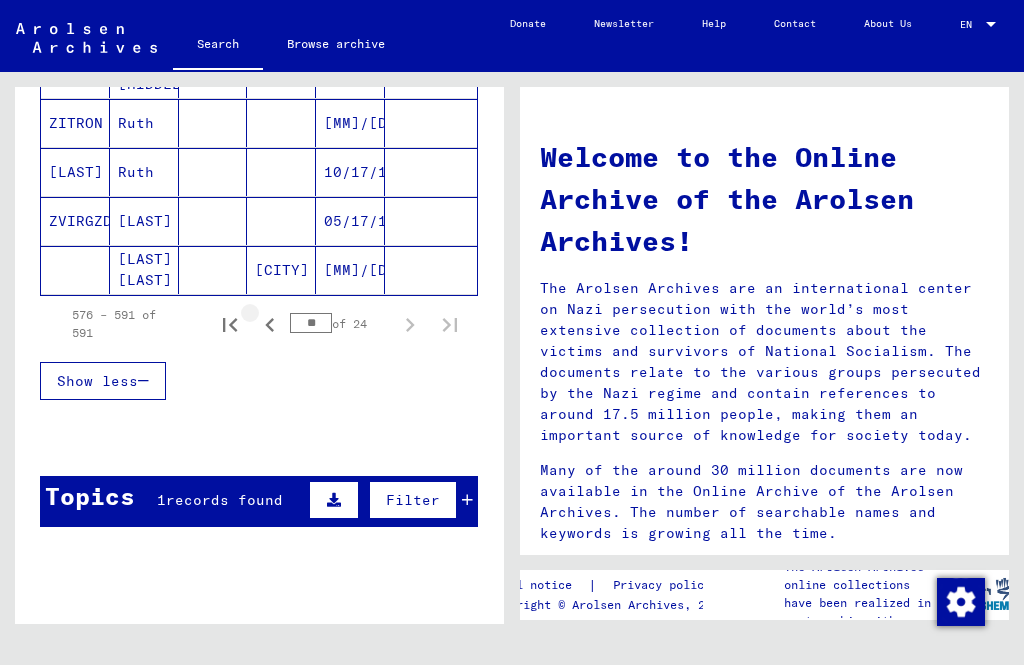 click 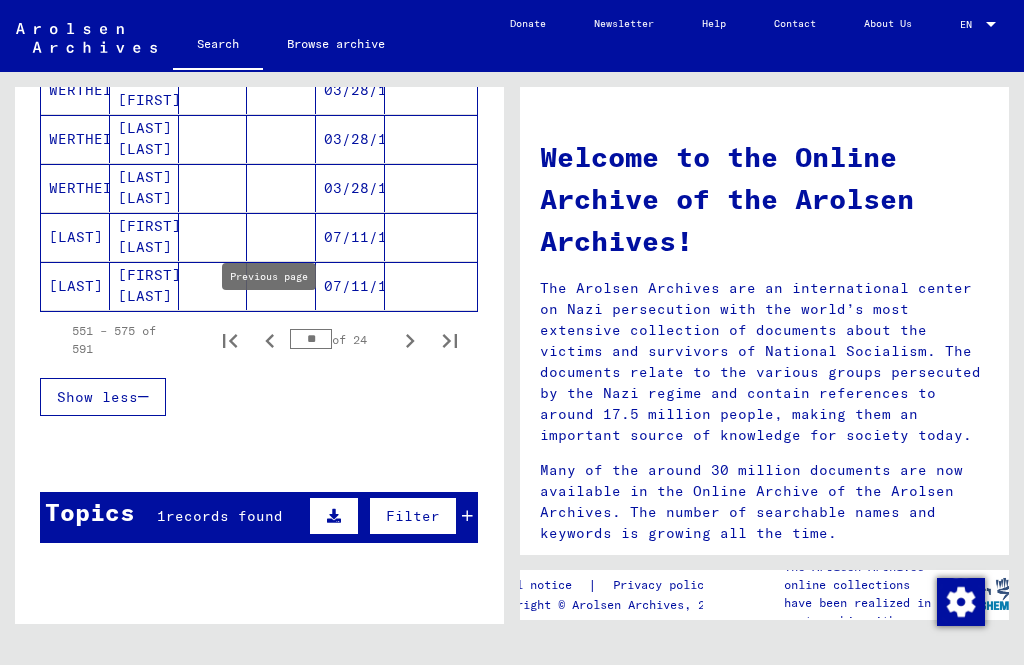 scroll, scrollTop: 1289, scrollLeft: 0, axis: vertical 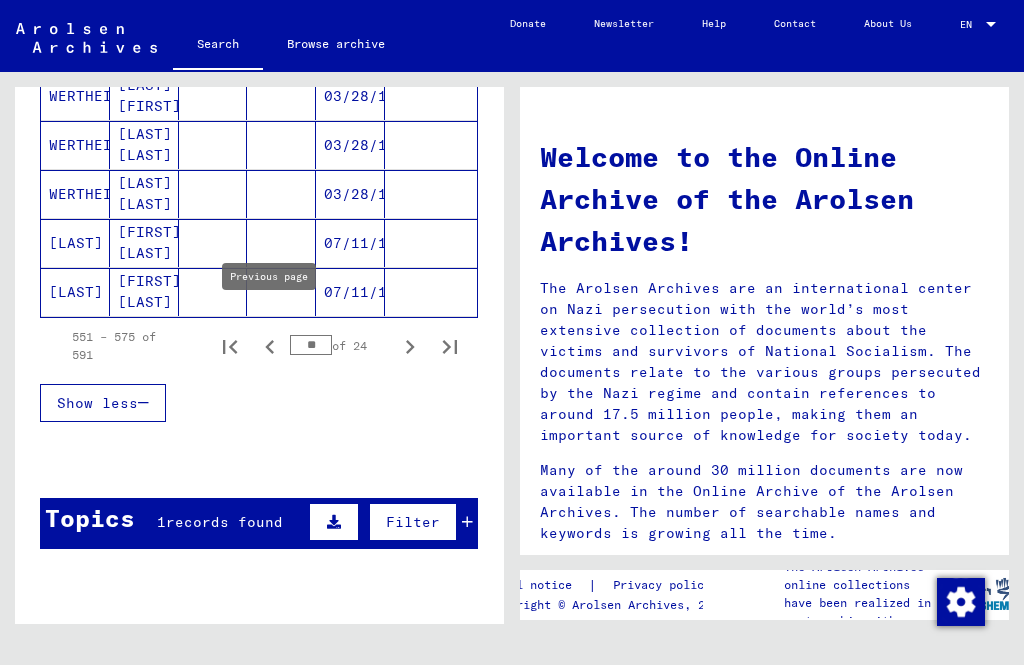 click 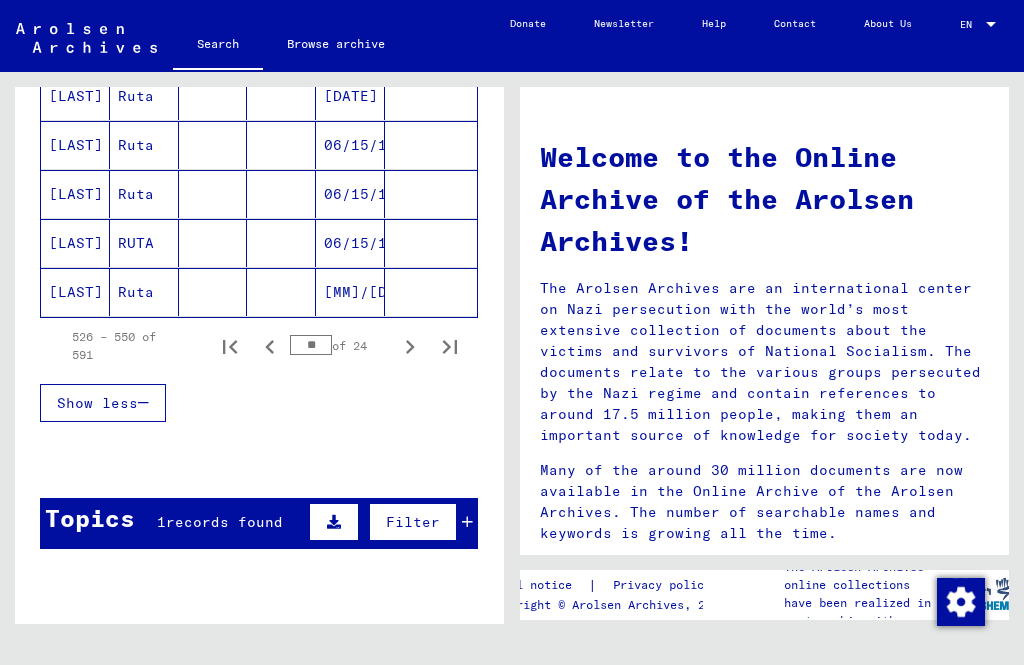 click 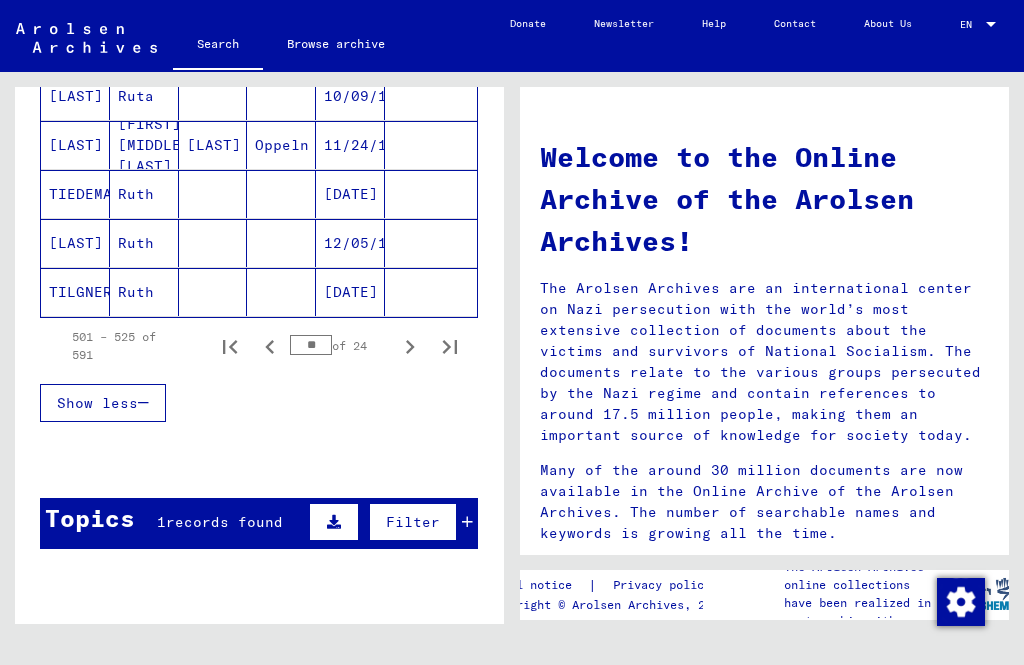 click 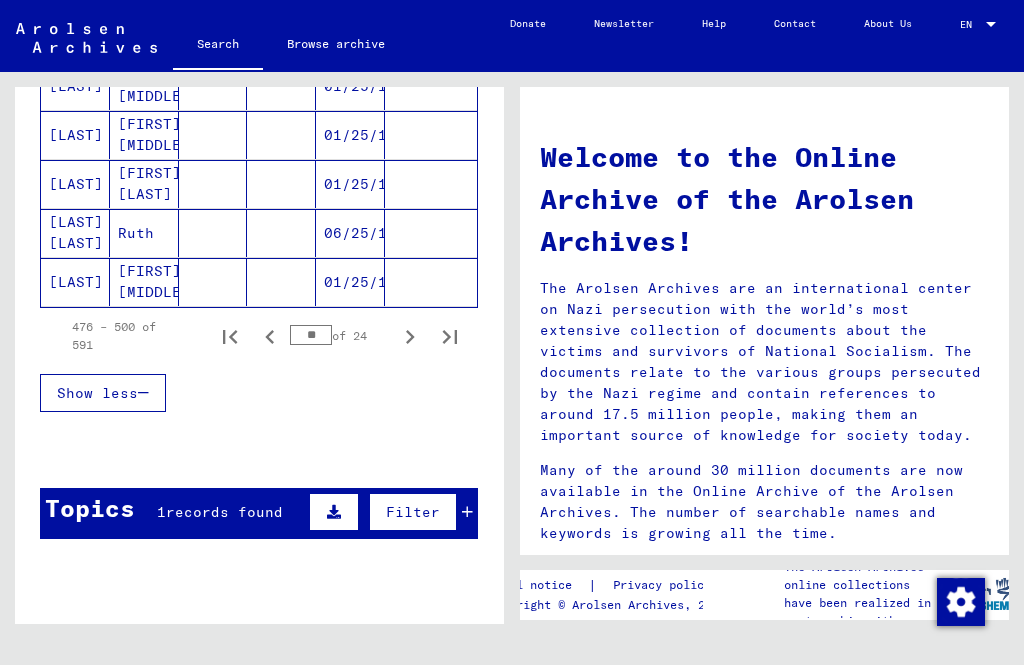 scroll, scrollTop: 1295, scrollLeft: 0, axis: vertical 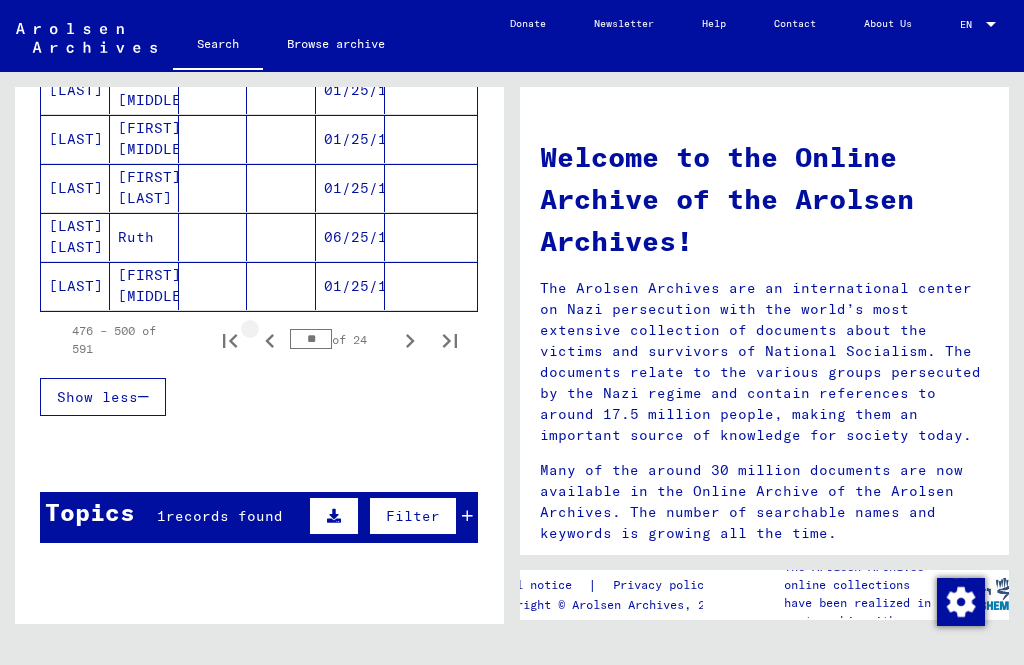 click 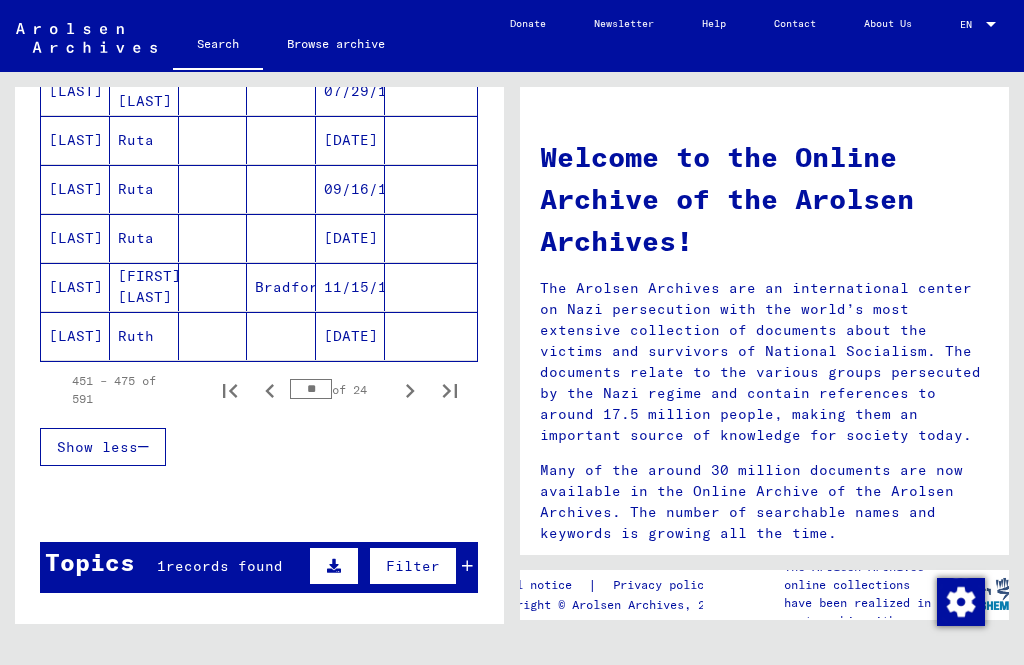 scroll, scrollTop: 1258, scrollLeft: 0, axis: vertical 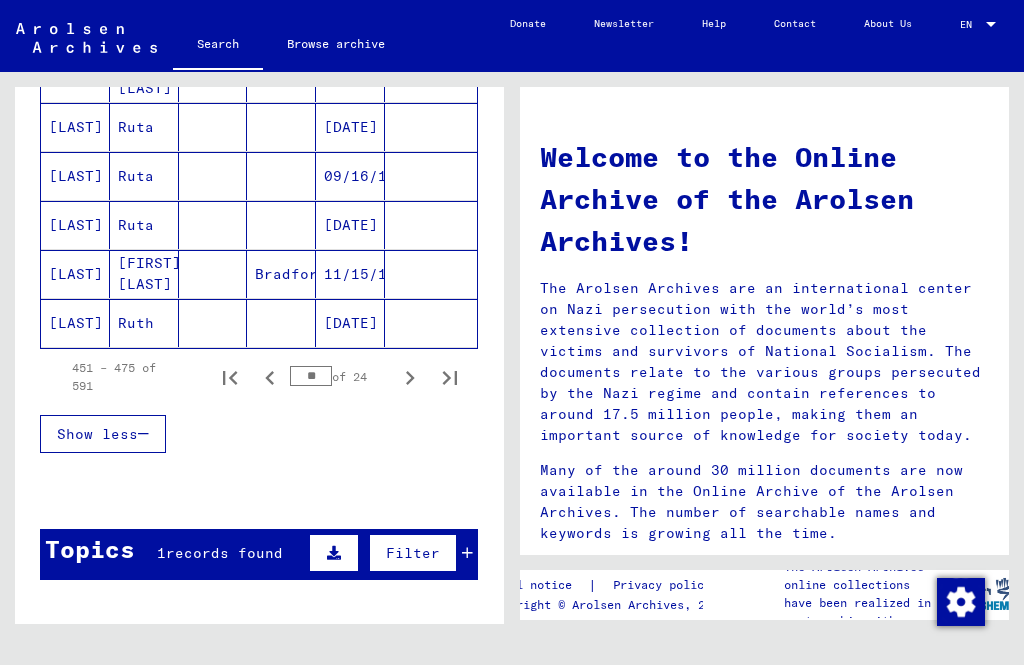 click 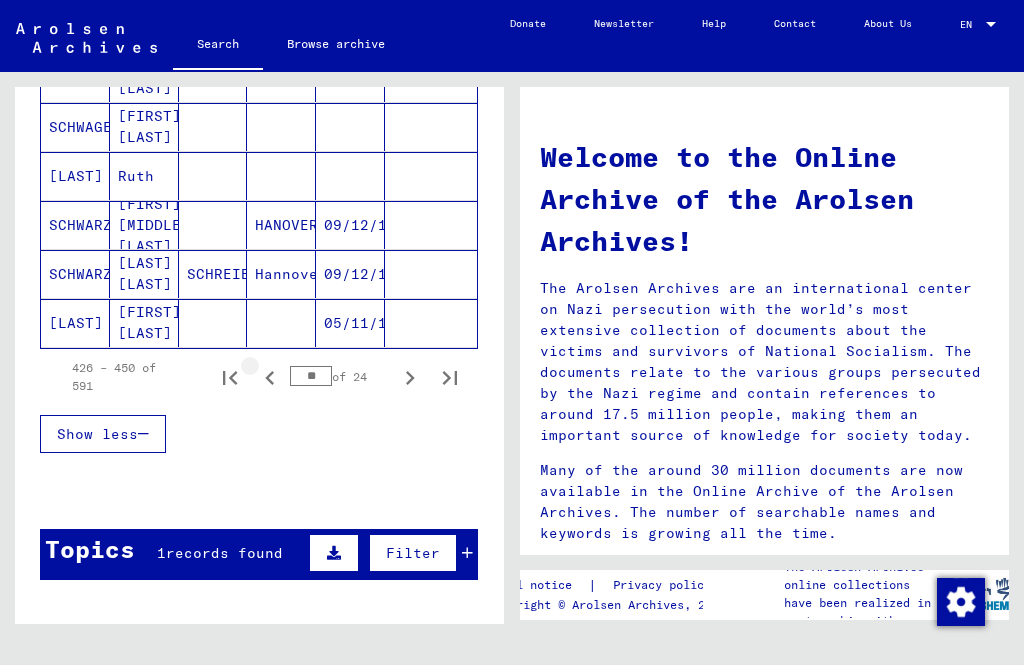click 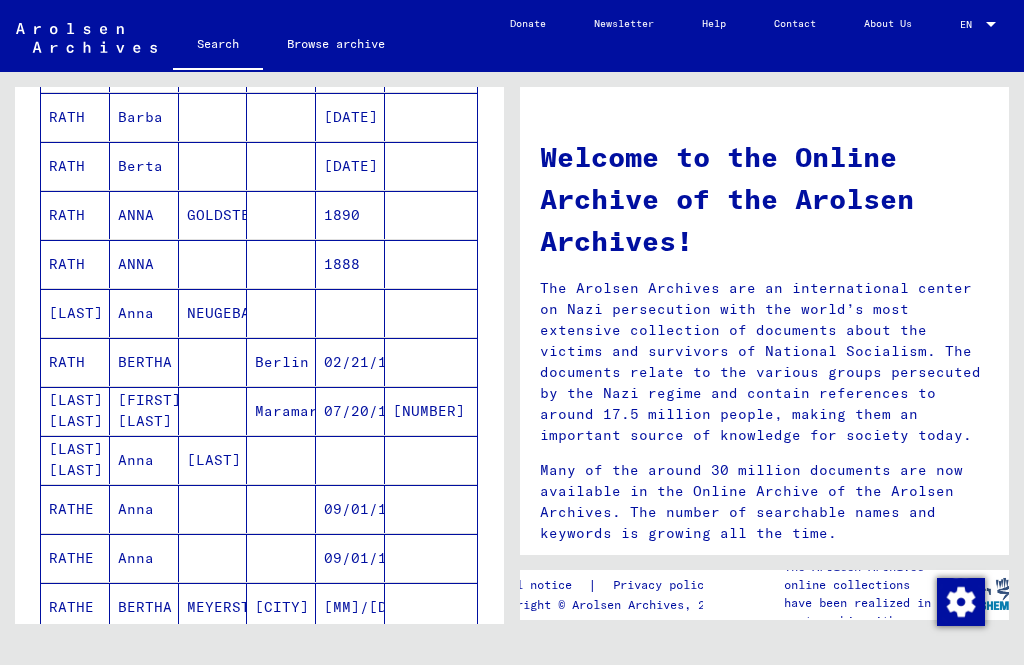 scroll, scrollTop: 482, scrollLeft: 0, axis: vertical 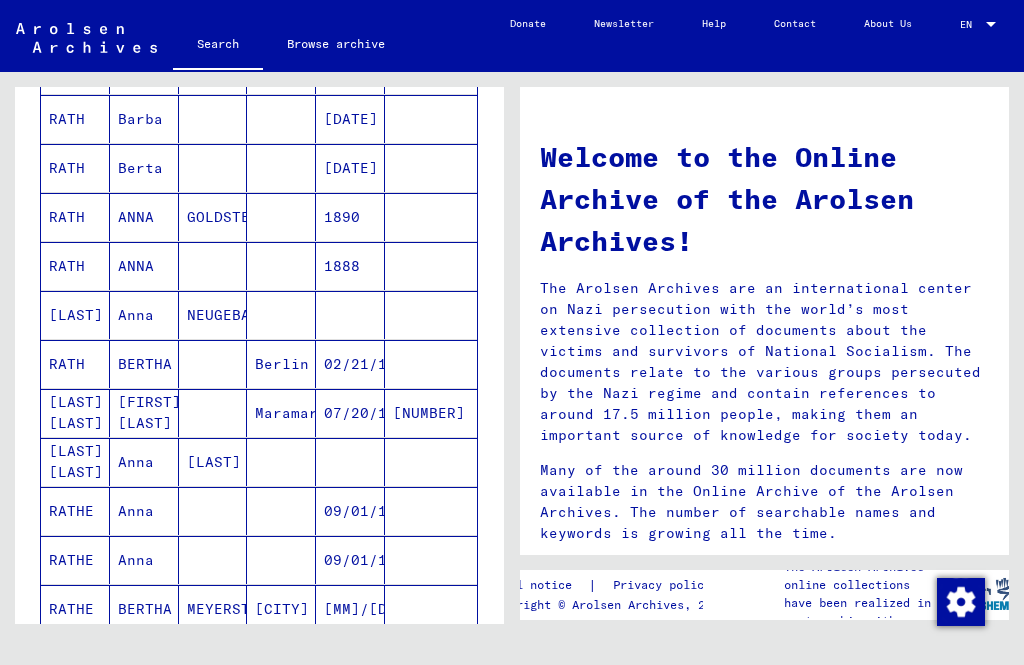 click on "RATH" at bounding box center [75, 266] 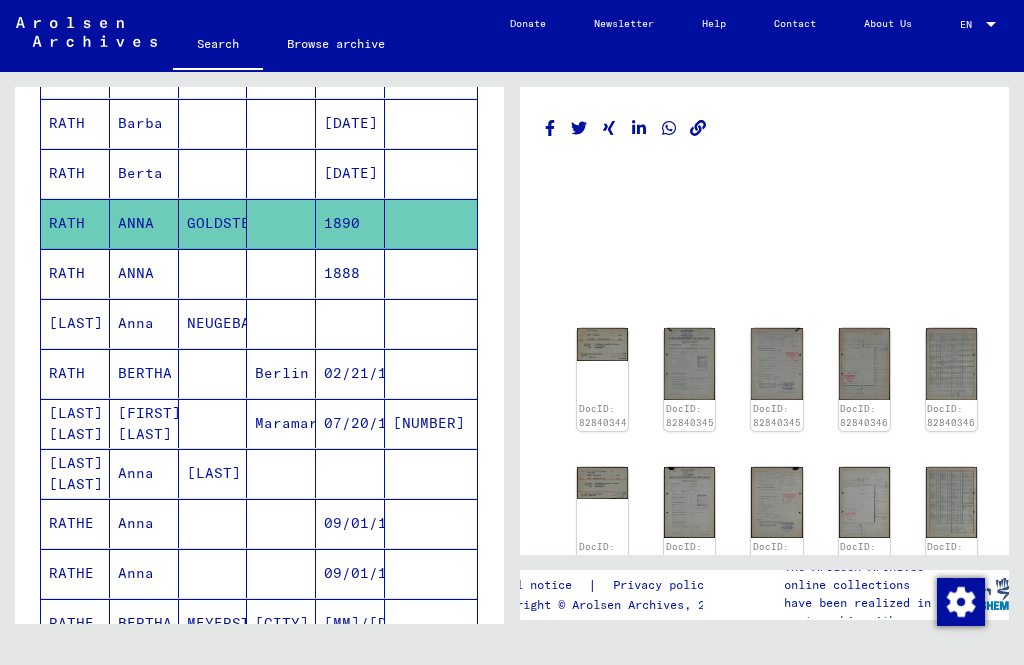 scroll, scrollTop: 0, scrollLeft: 0, axis: both 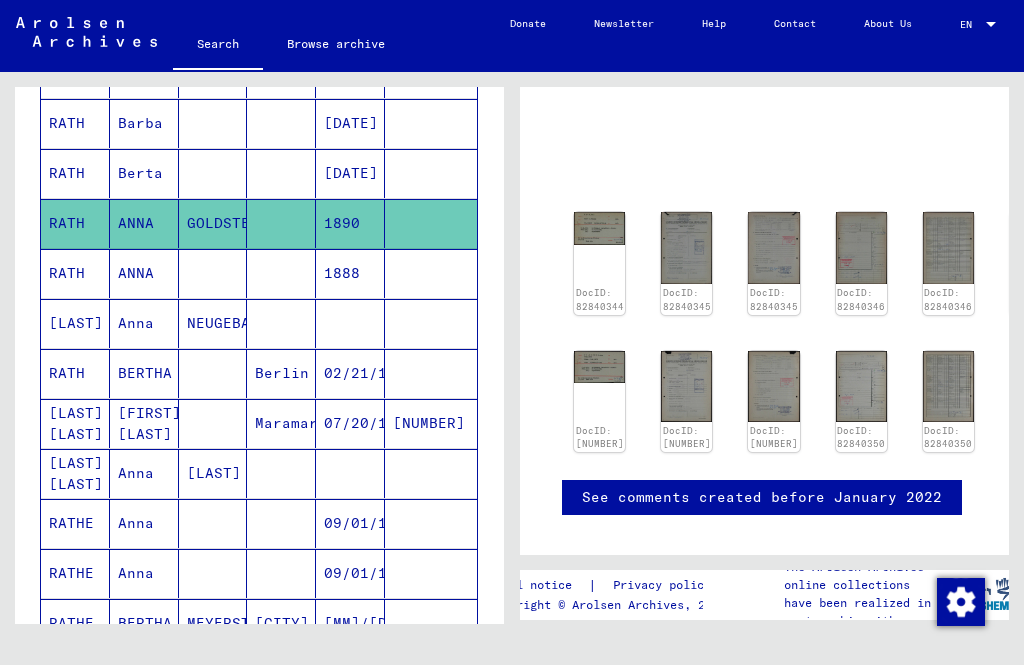 click 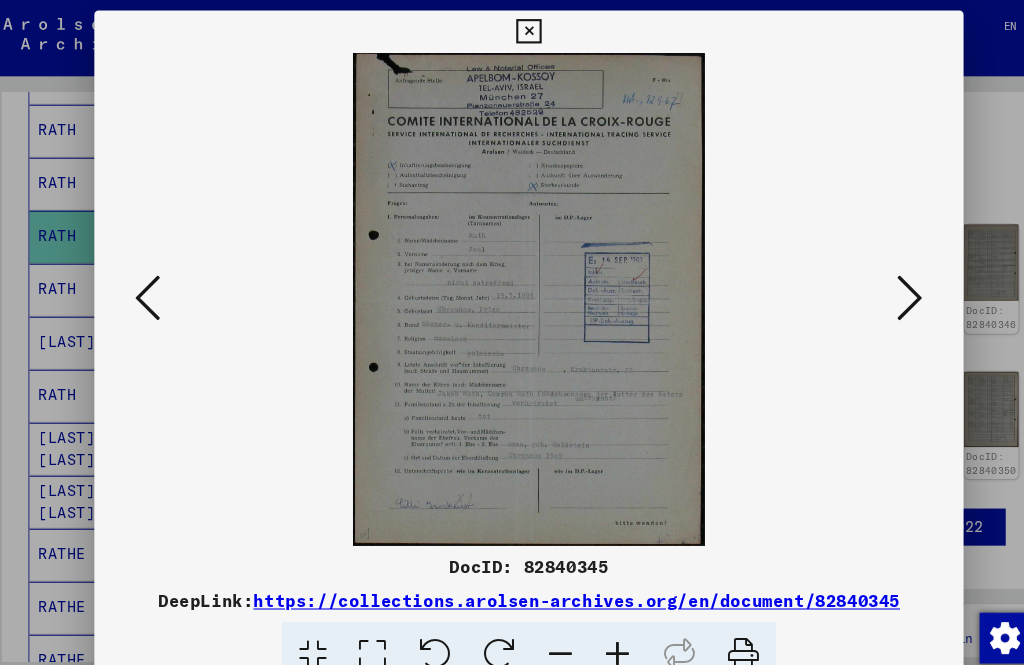 click at bounding box center (511, 30) 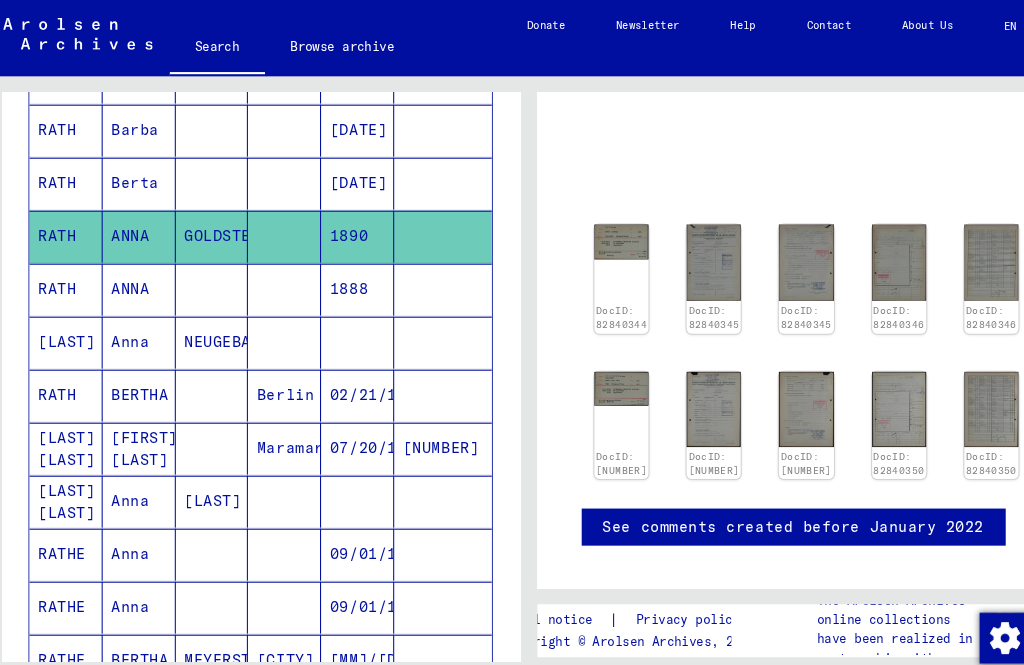 click on "RATH" at bounding box center [75, 323] 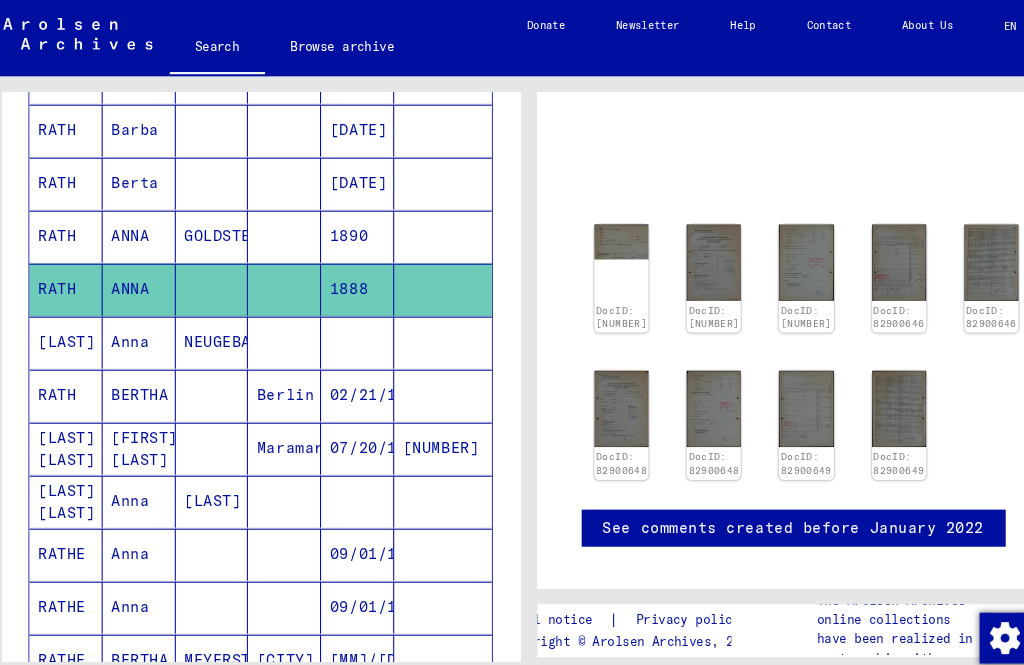click 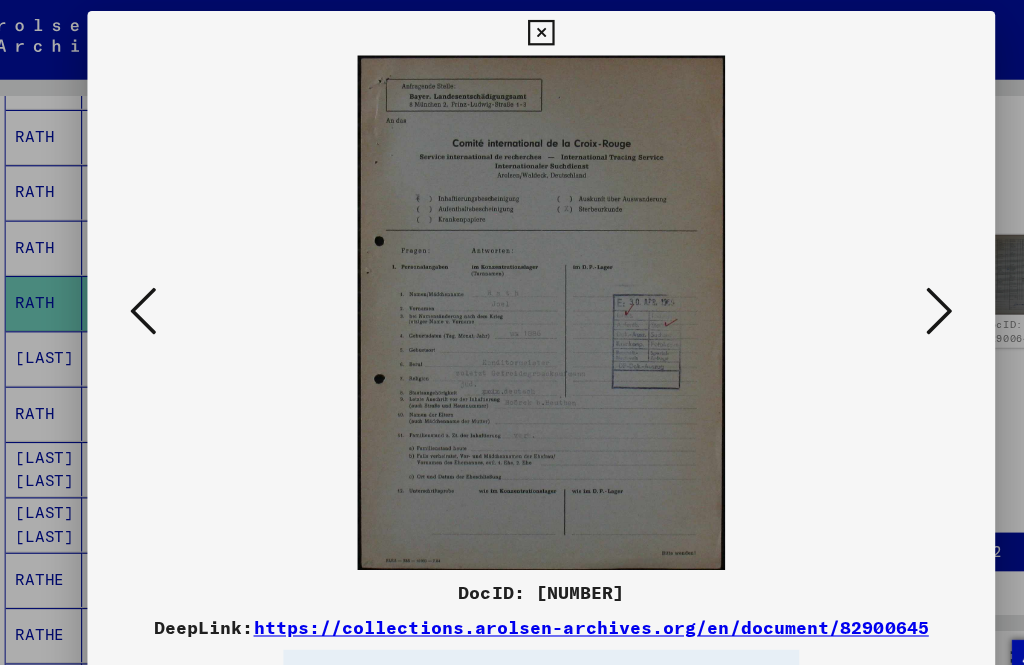 click at bounding box center [511, 30] 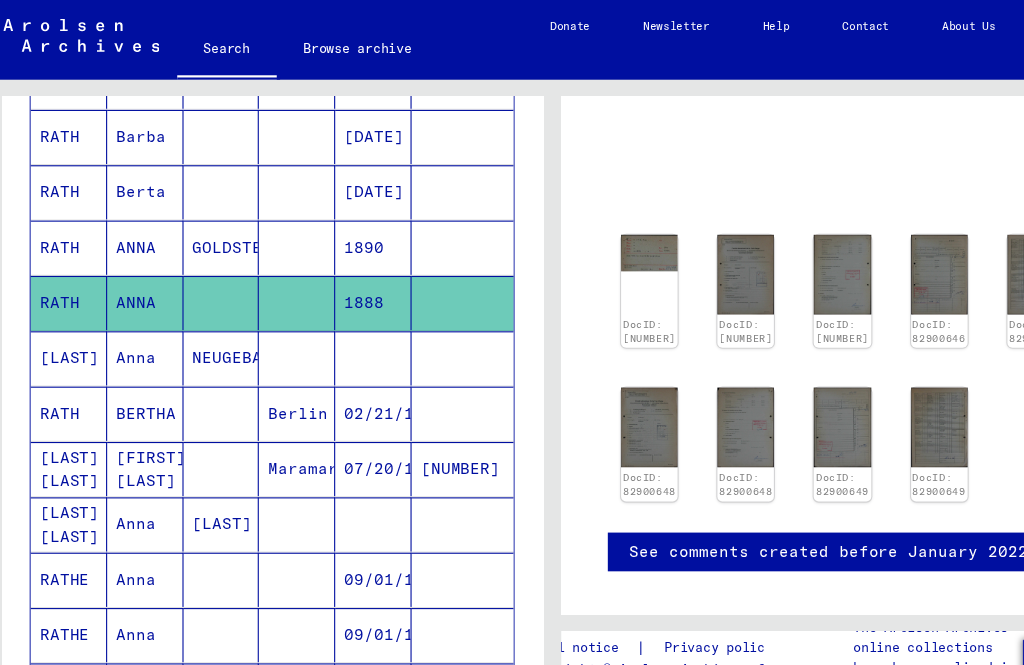 click on "[LAST]" at bounding box center [75, 373] 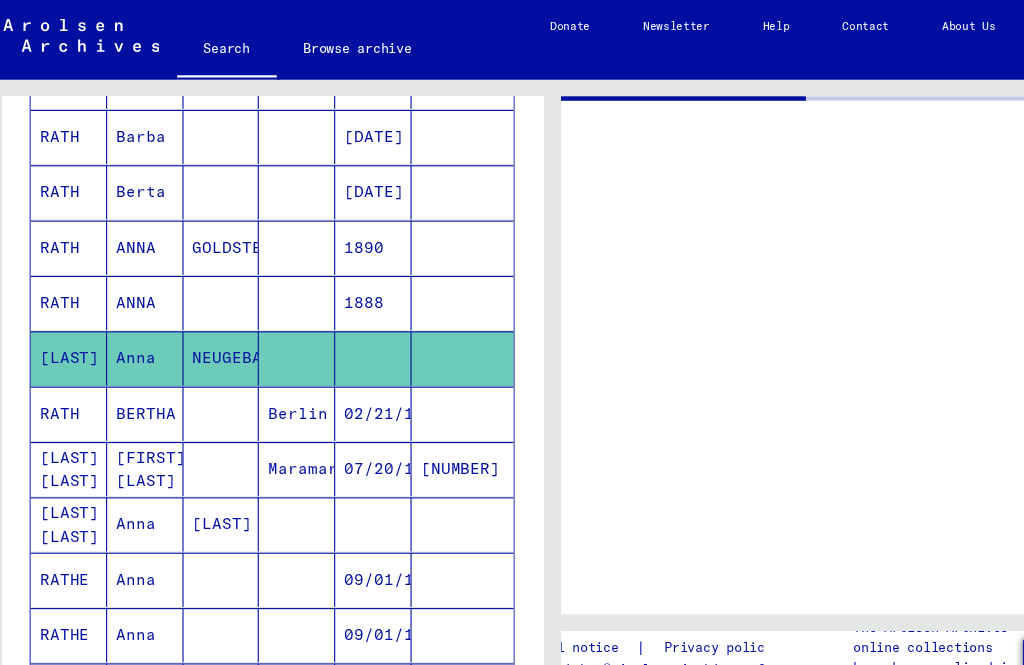 scroll, scrollTop: 0, scrollLeft: 0, axis: both 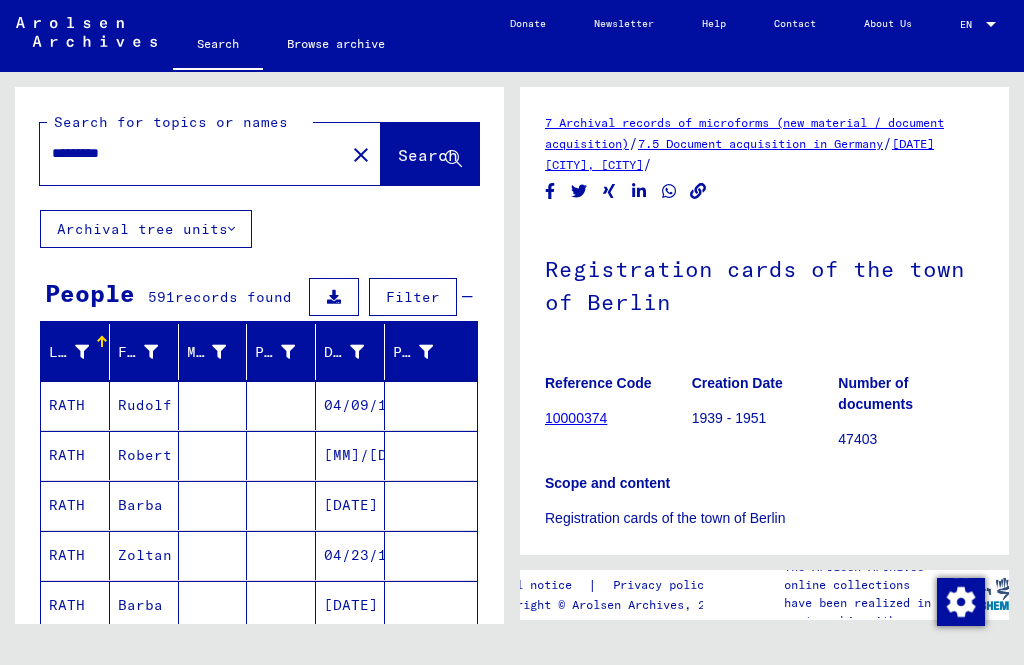 click on "close" 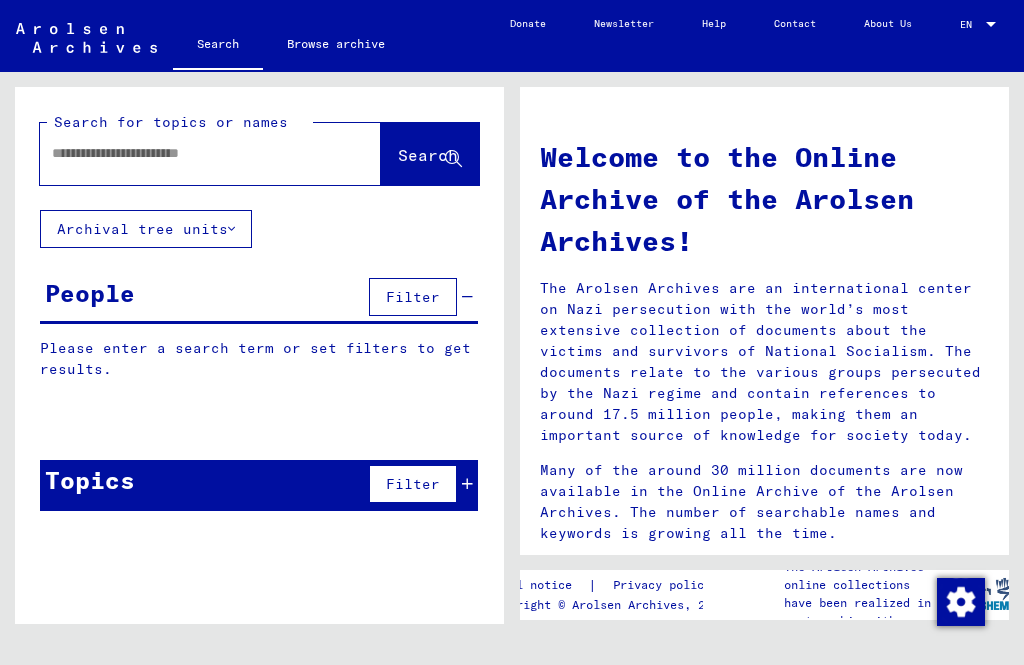 click at bounding box center (186, 153) 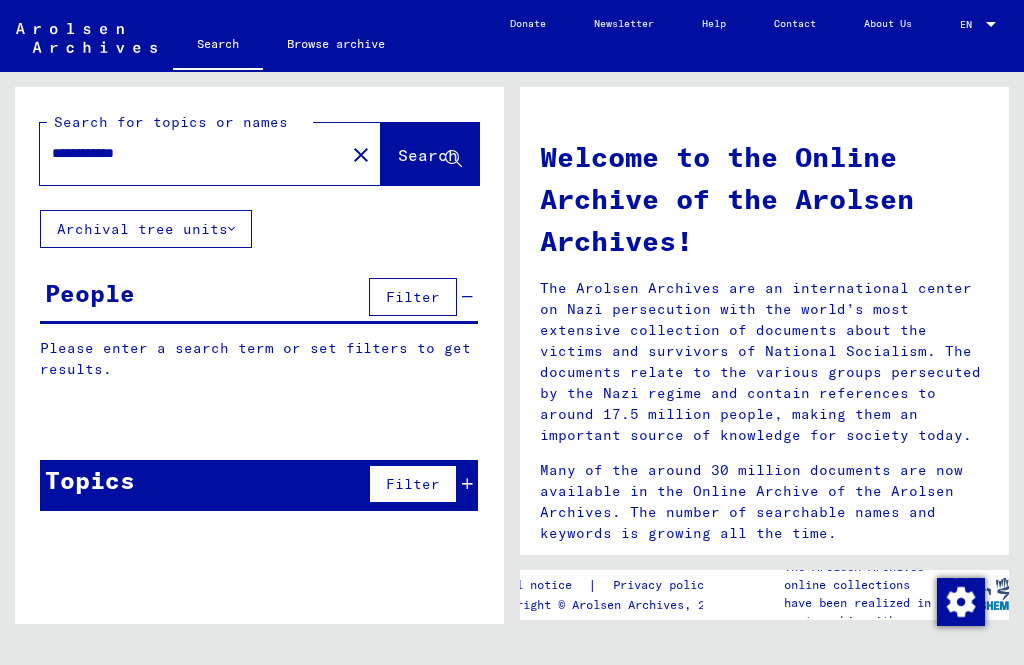 type on "**********" 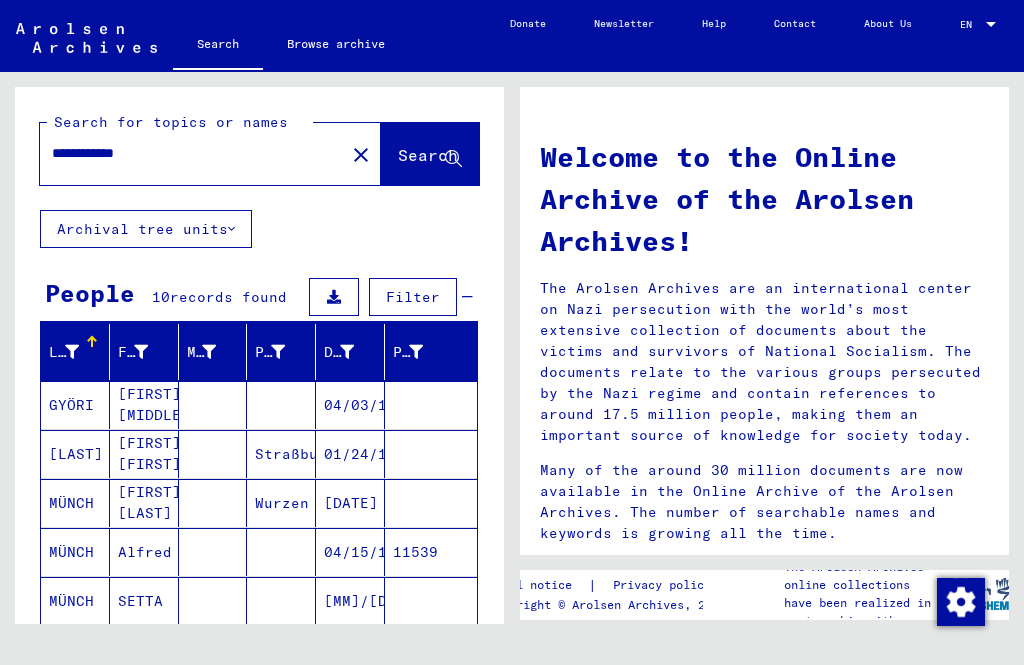 click on "MÜNCH" at bounding box center (75, 601) 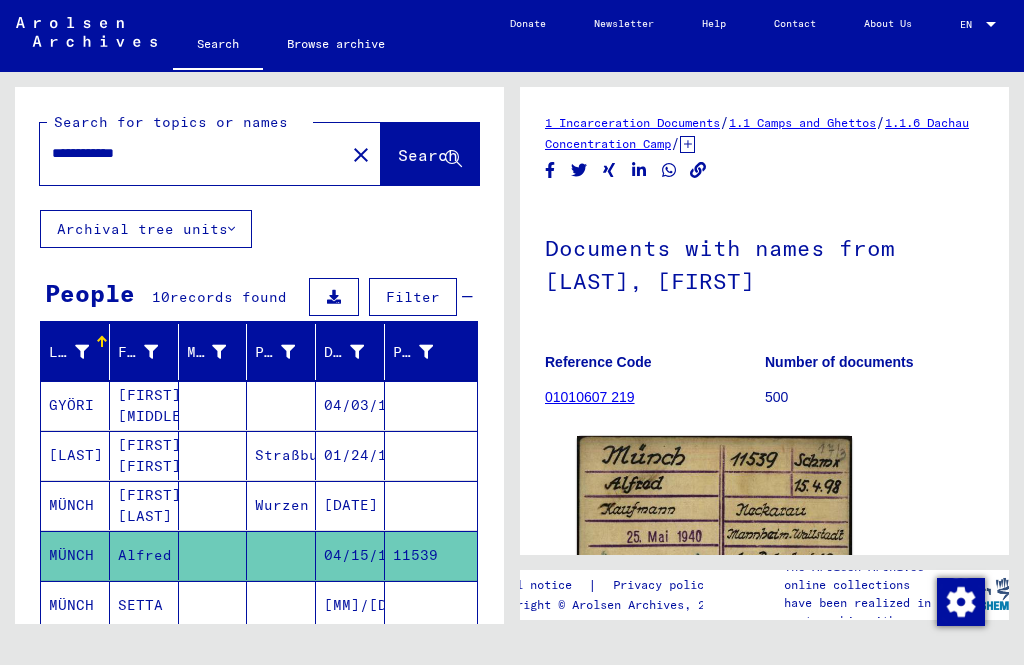scroll, scrollTop: 0, scrollLeft: 0, axis: both 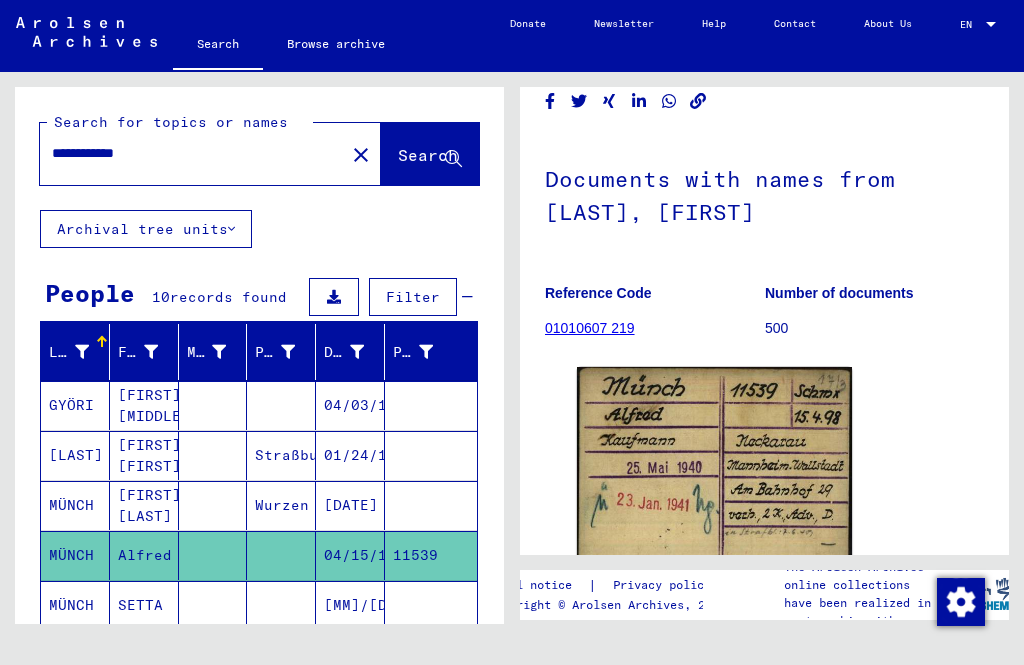 click 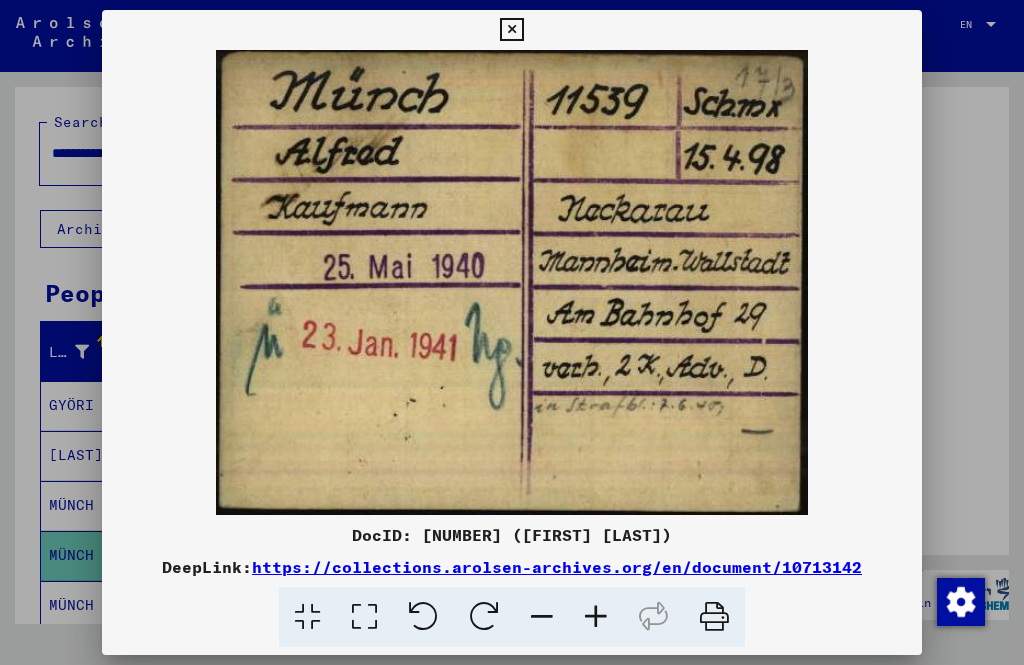 click at bounding box center (511, 30) 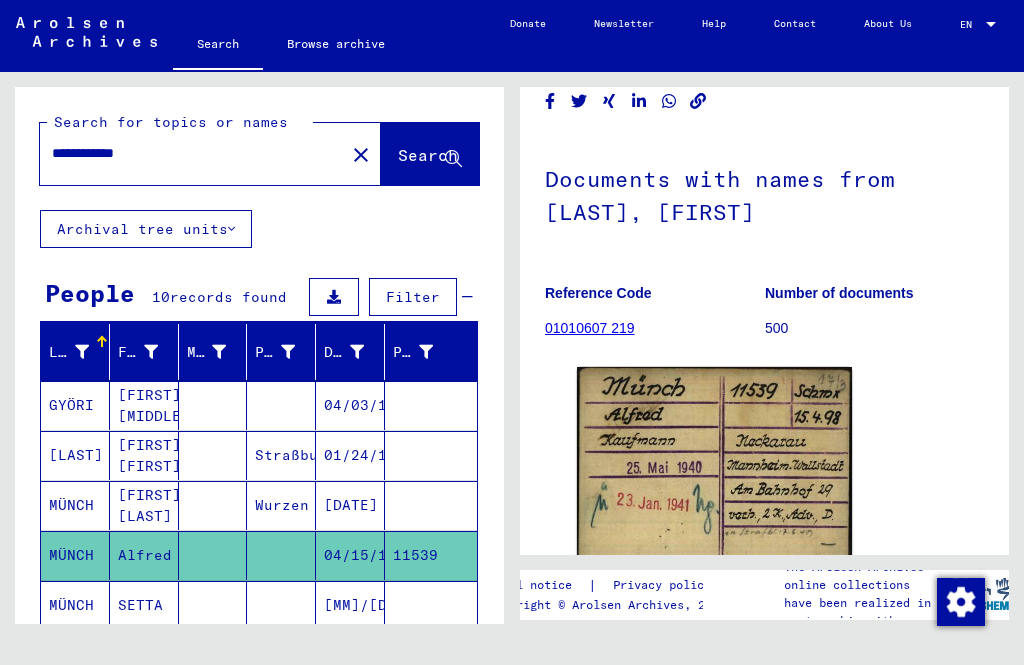 click on "MÜNCH" at bounding box center (75, 555) 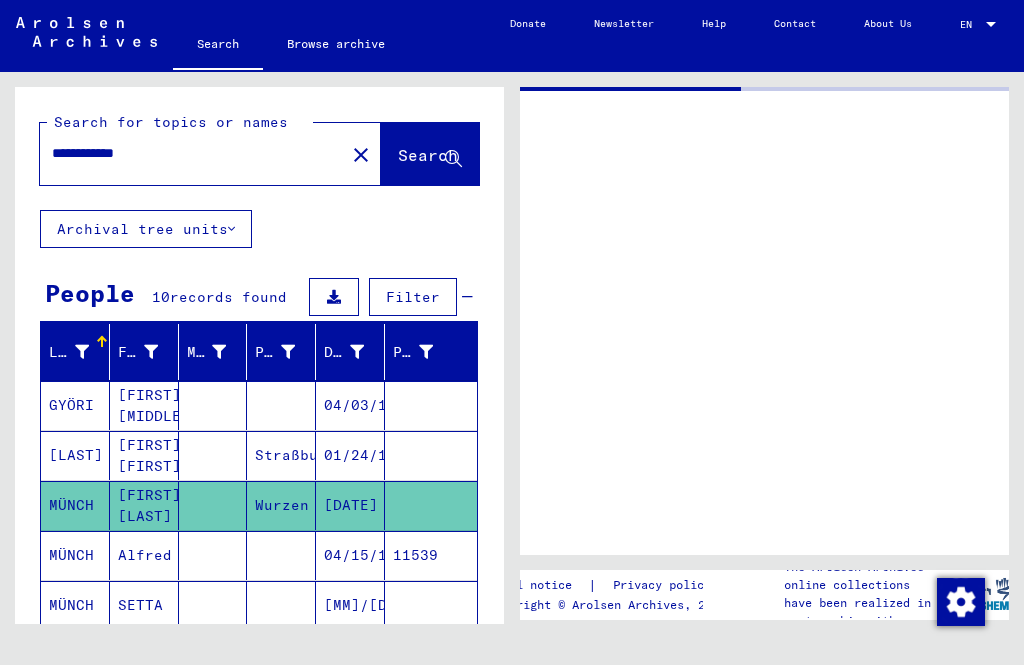 scroll, scrollTop: 0, scrollLeft: 0, axis: both 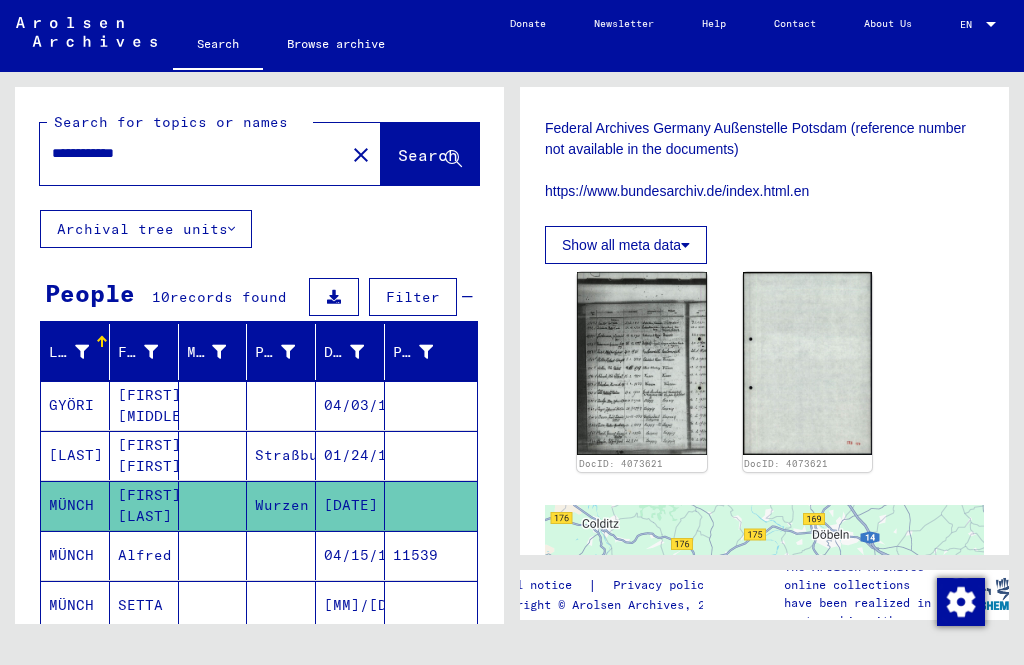 click 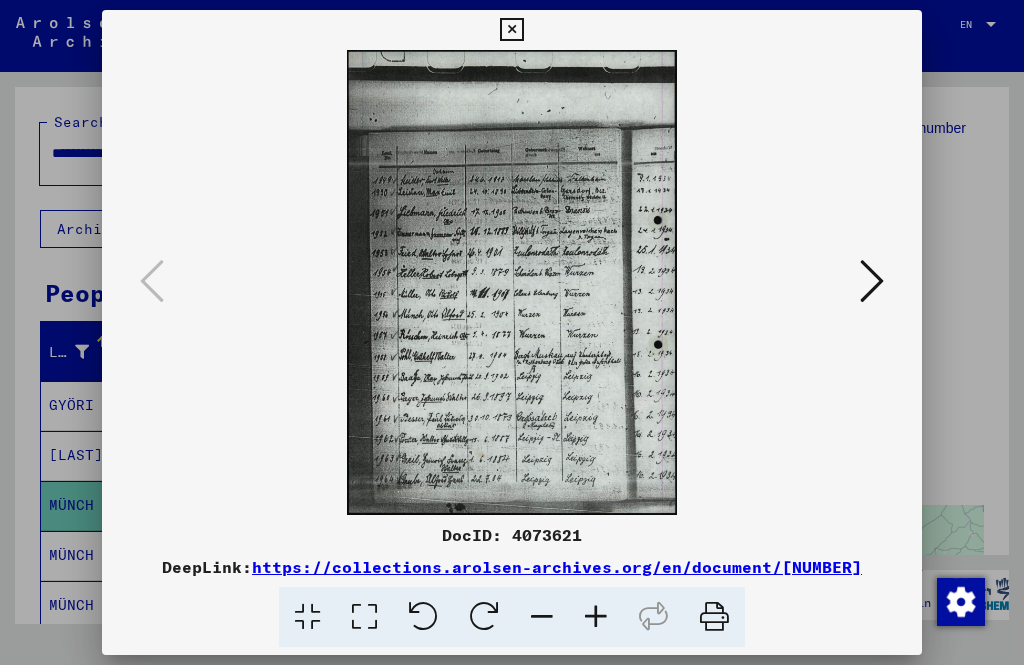 click at bounding box center [511, 30] 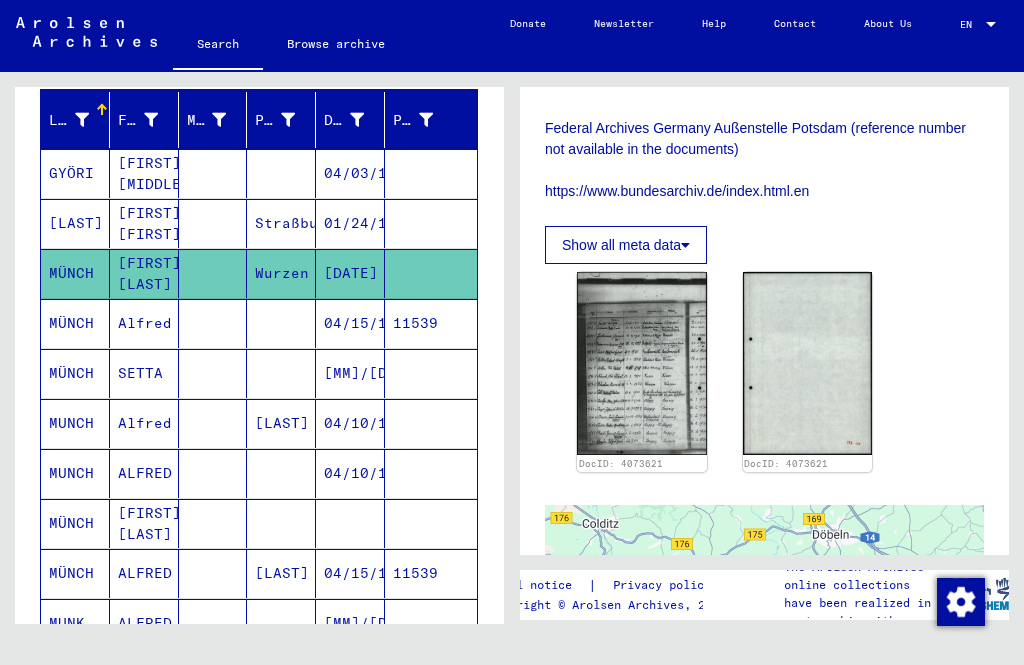 scroll, scrollTop: 233, scrollLeft: 0, axis: vertical 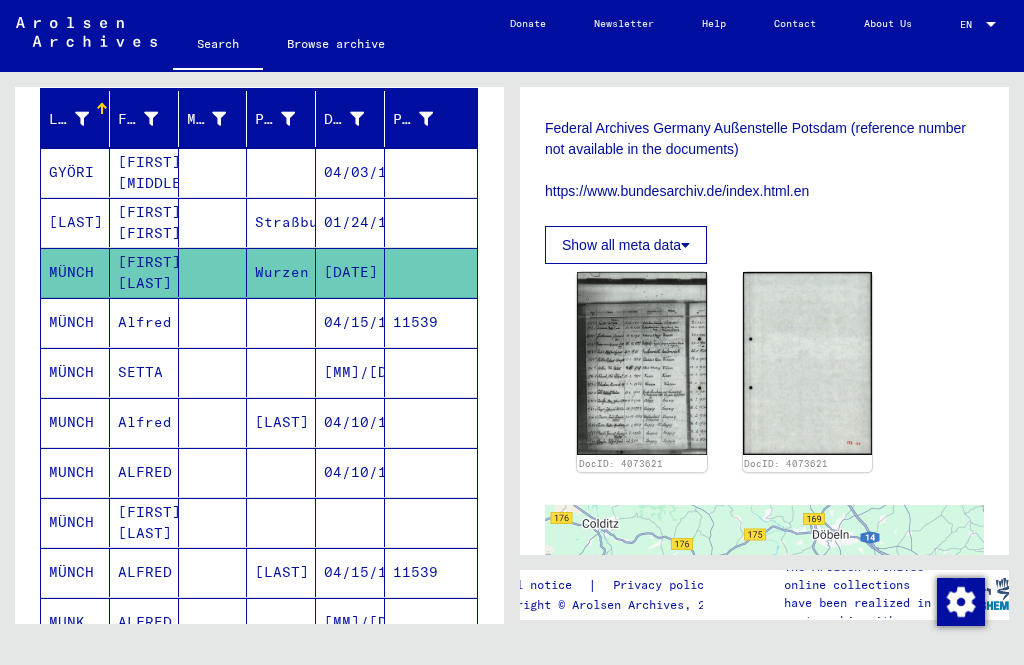 click on "MUNCH" at bounding box center (75, 472) 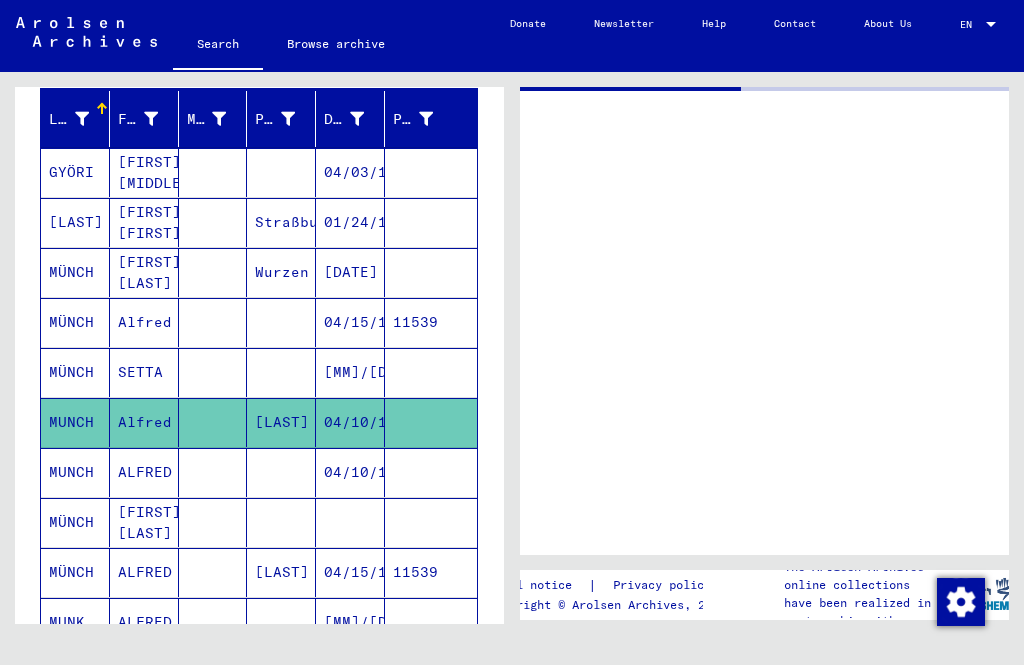 scroll, scrollTop: 0, scrollLeft: 0, axis: both 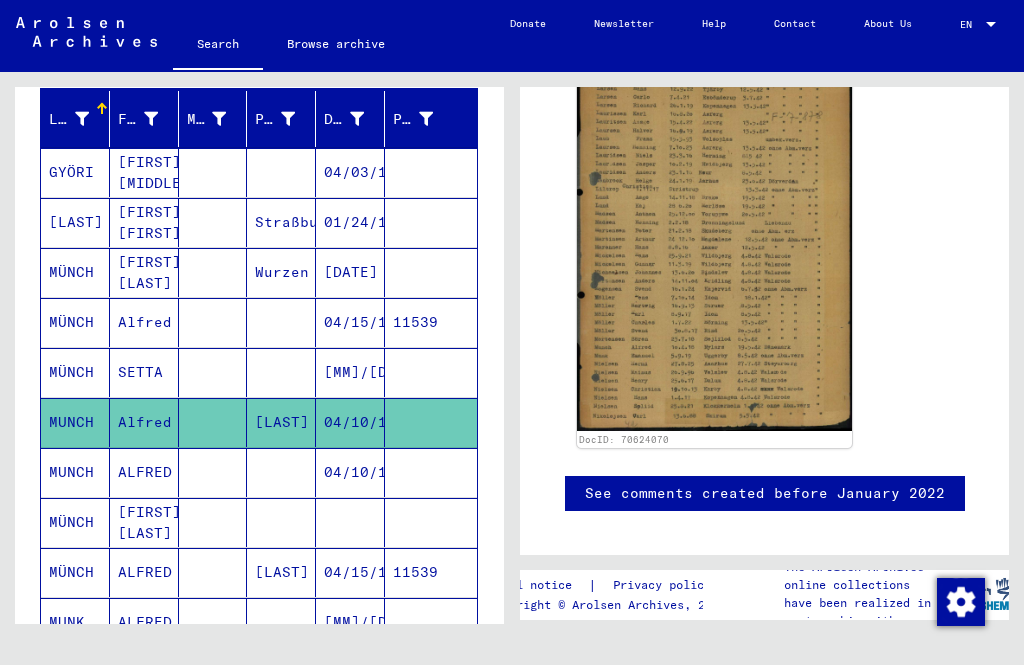 click 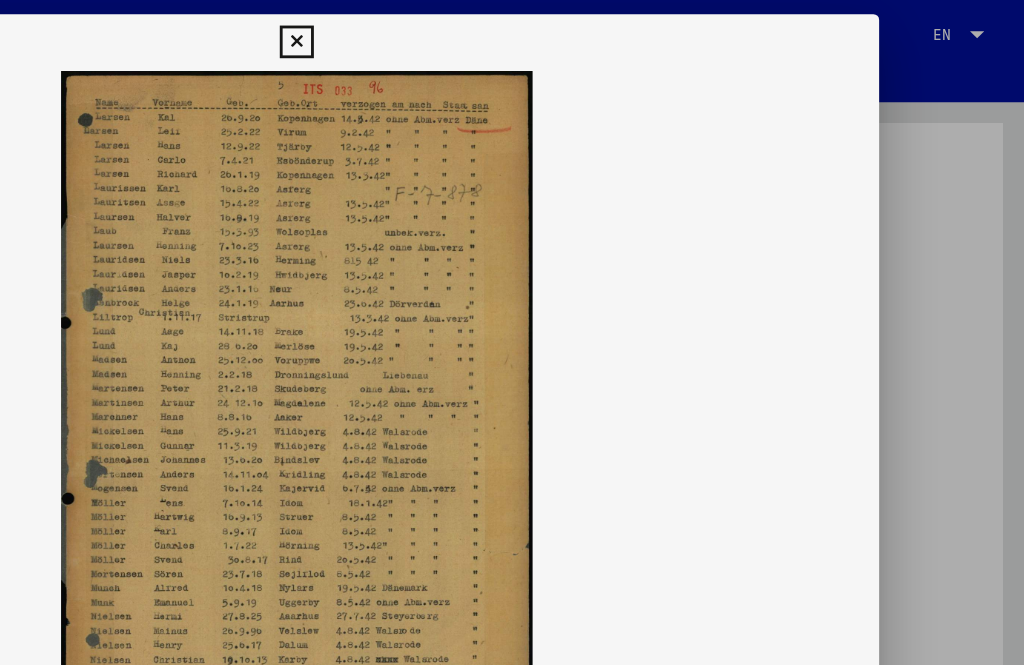 click at bounding box center [511, 30] 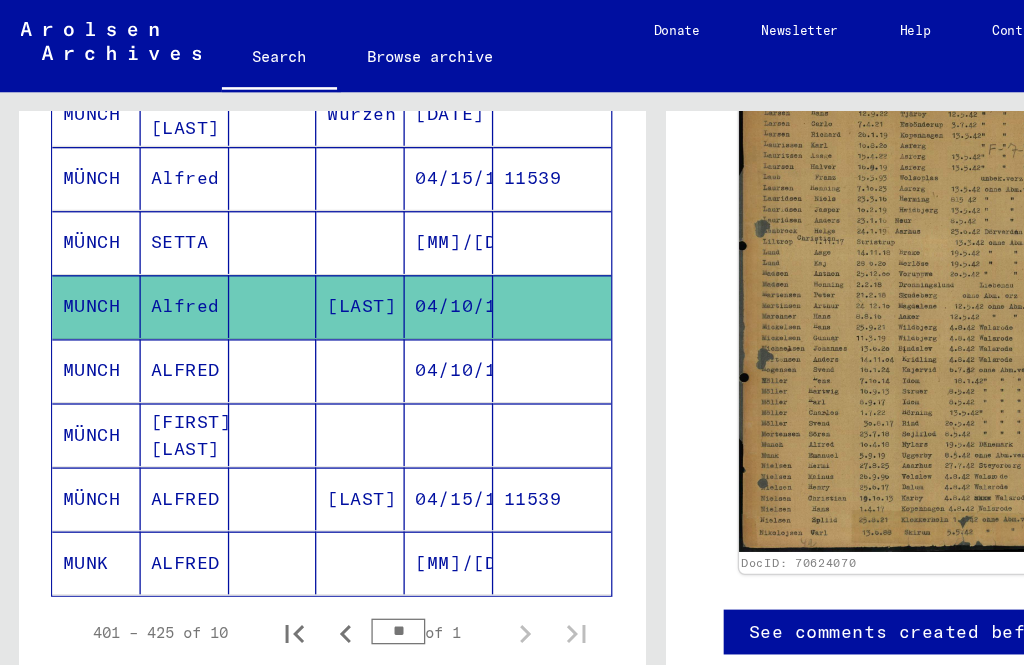 scroll, scrollTop: 417, scrollLeft: 0, axis: vertical 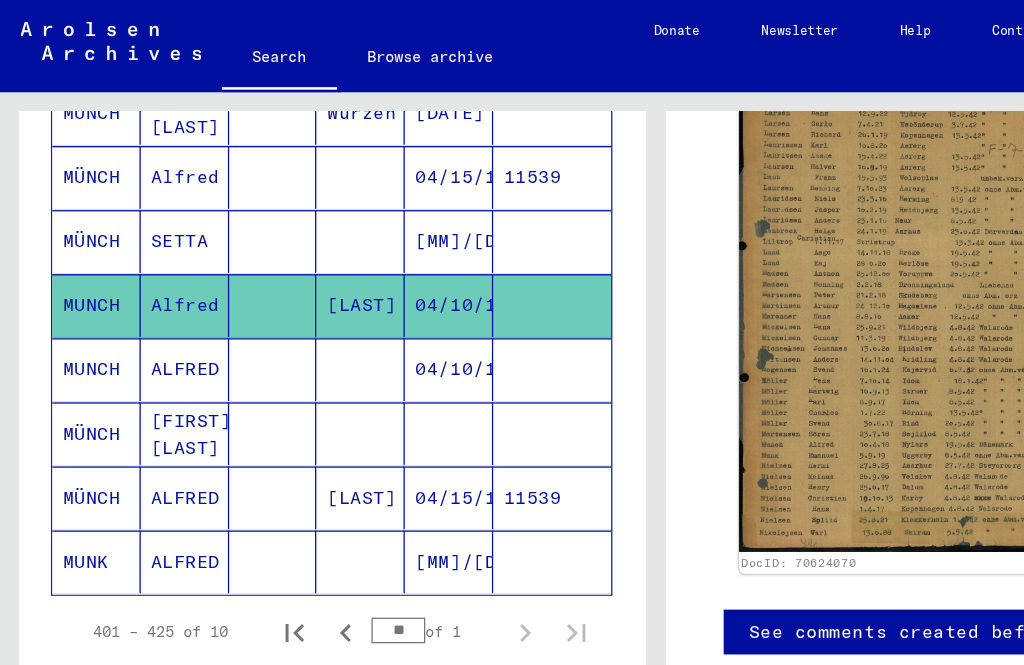 click on "MÜNCH" at bounding box center (75, 438) 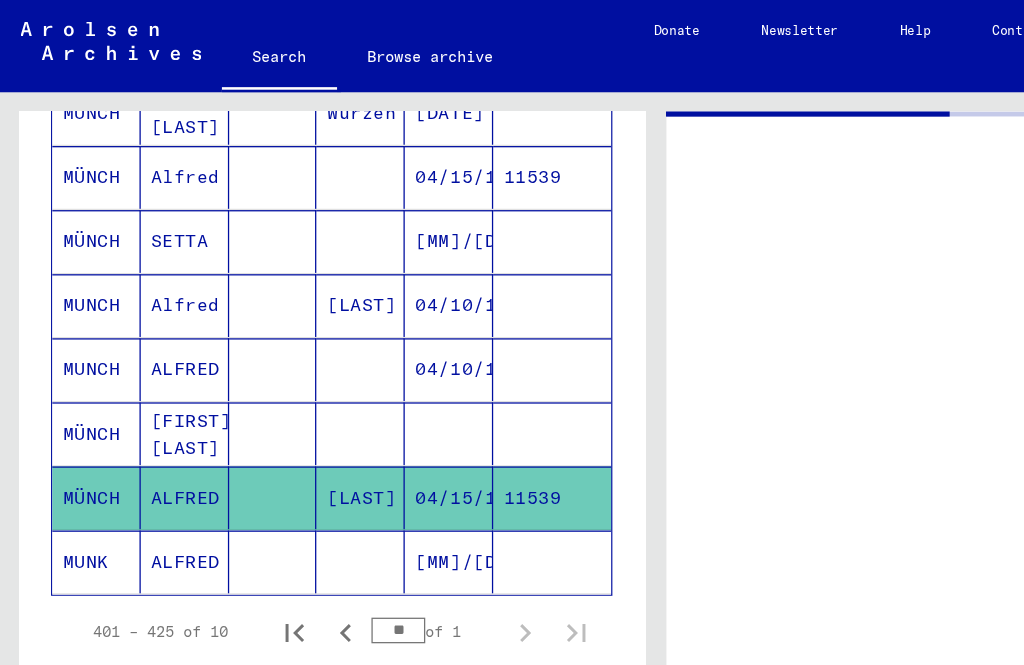 scroll, scrollTop: 0, scrollLeft: 0, axis: both 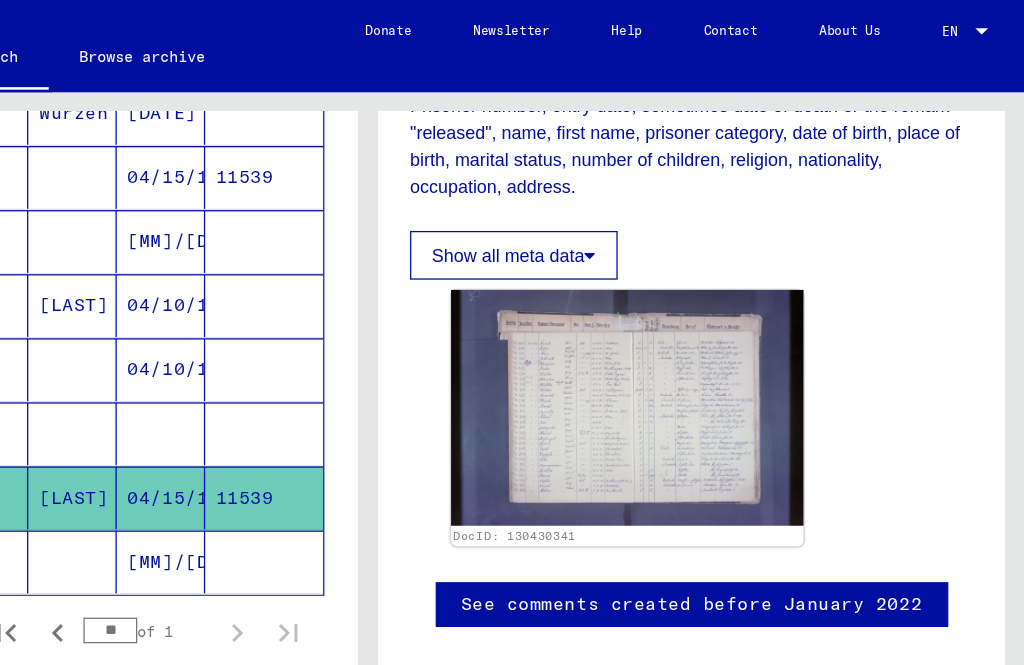 click 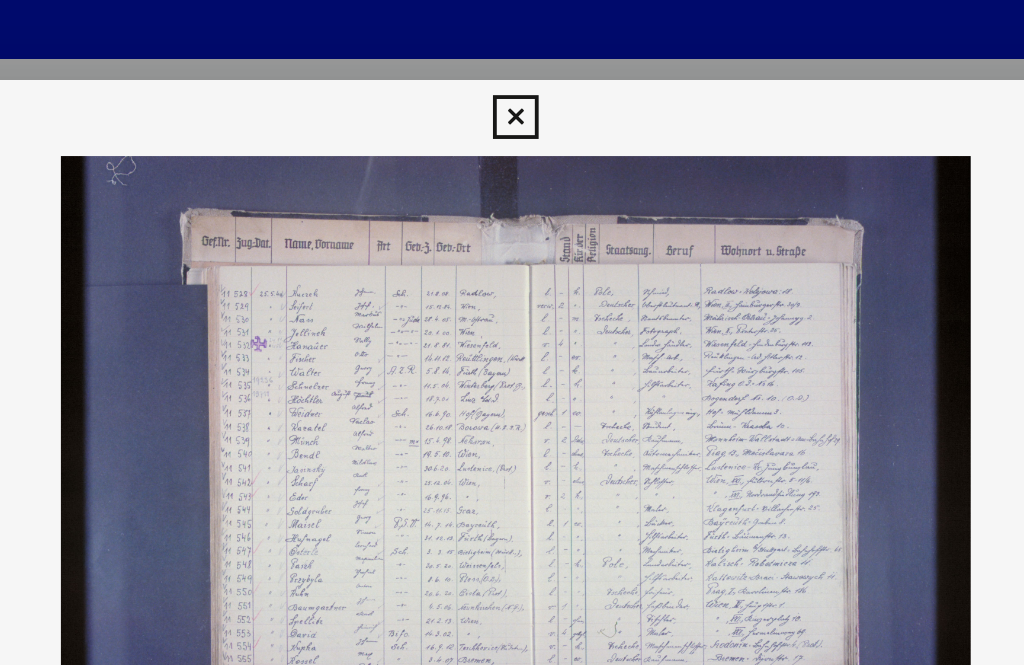 click at bounding box center (511, 103) 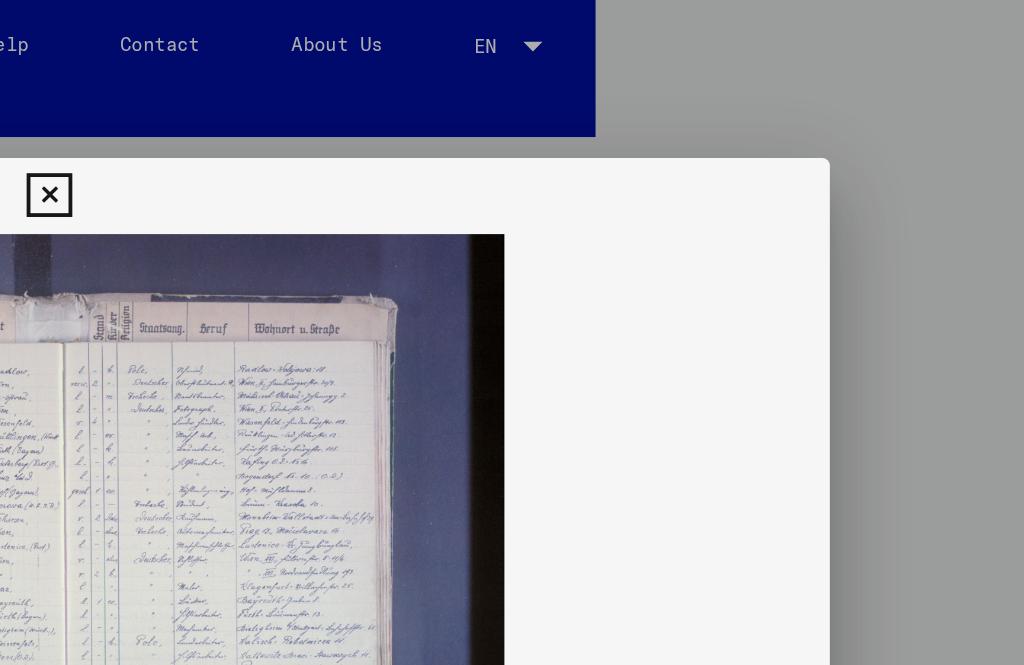 click at bounding box center (511, 103) 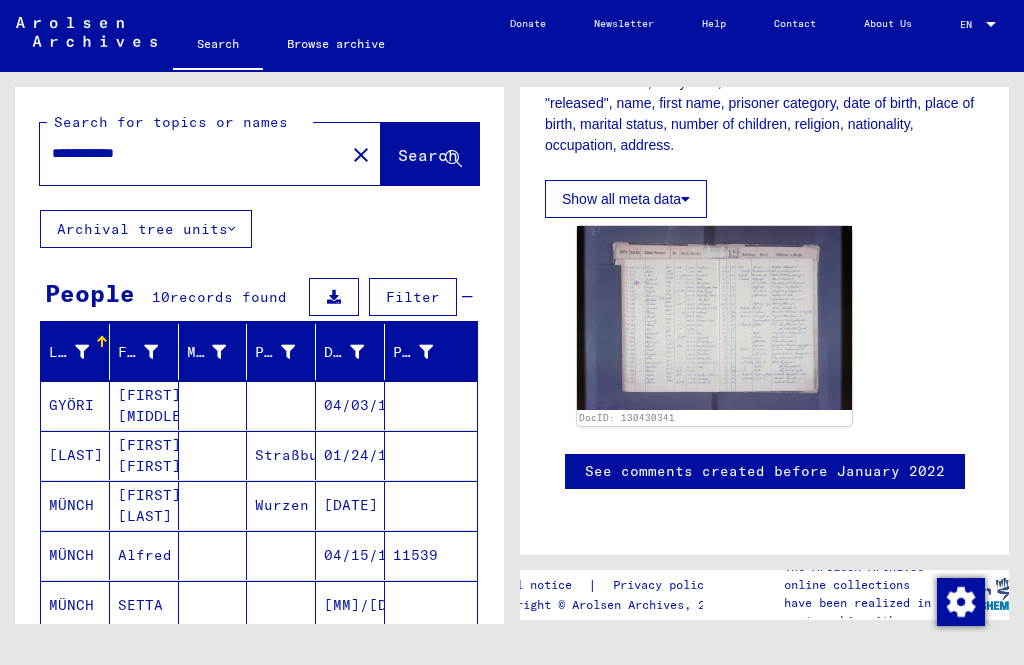 scroll, scrollTop: 0, scrollLeft: 0, axis: both 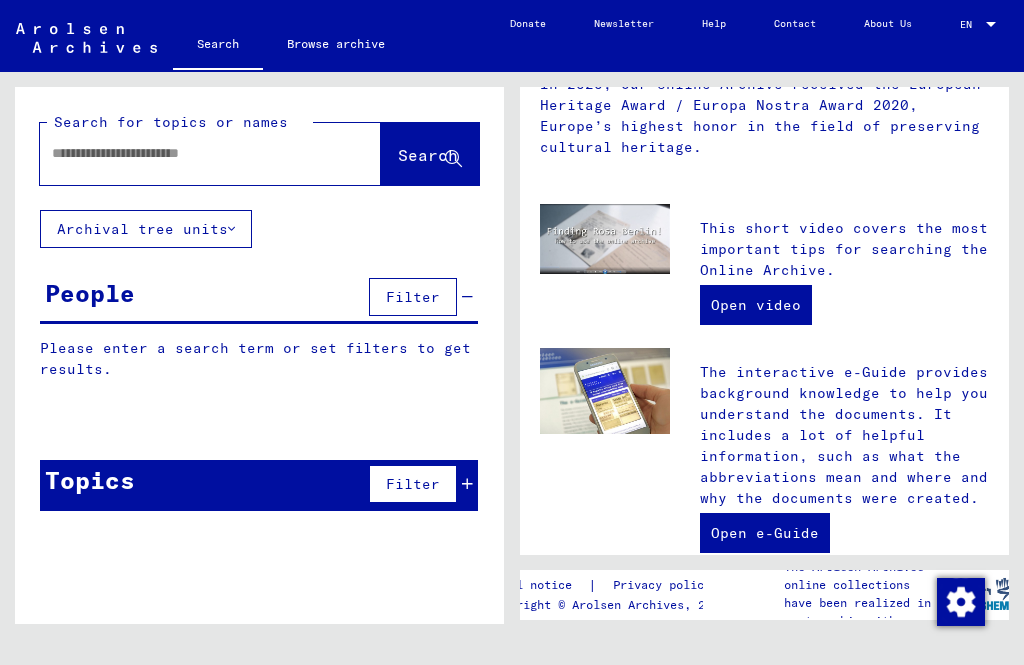 click at bounding box center (186, 153) 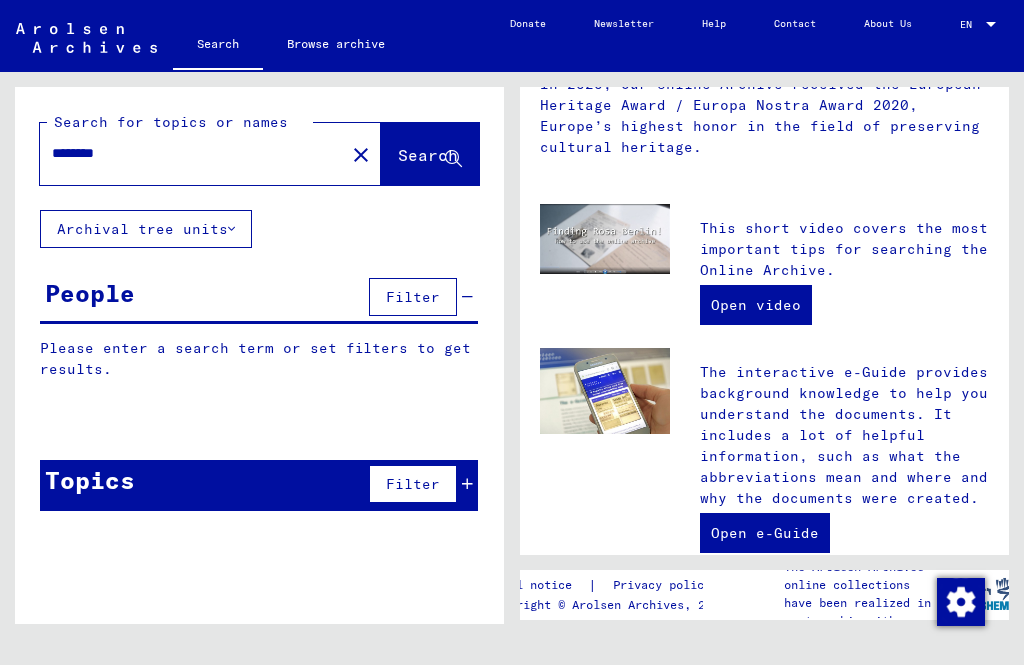 click on "*******" at bounding box center [186, 153] 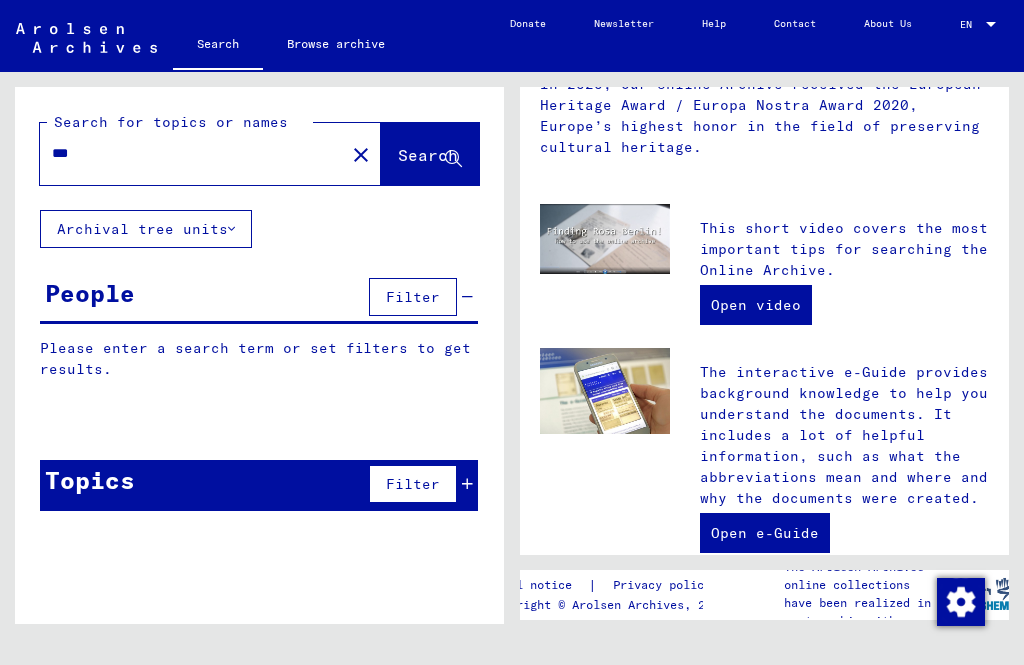 type on "*" 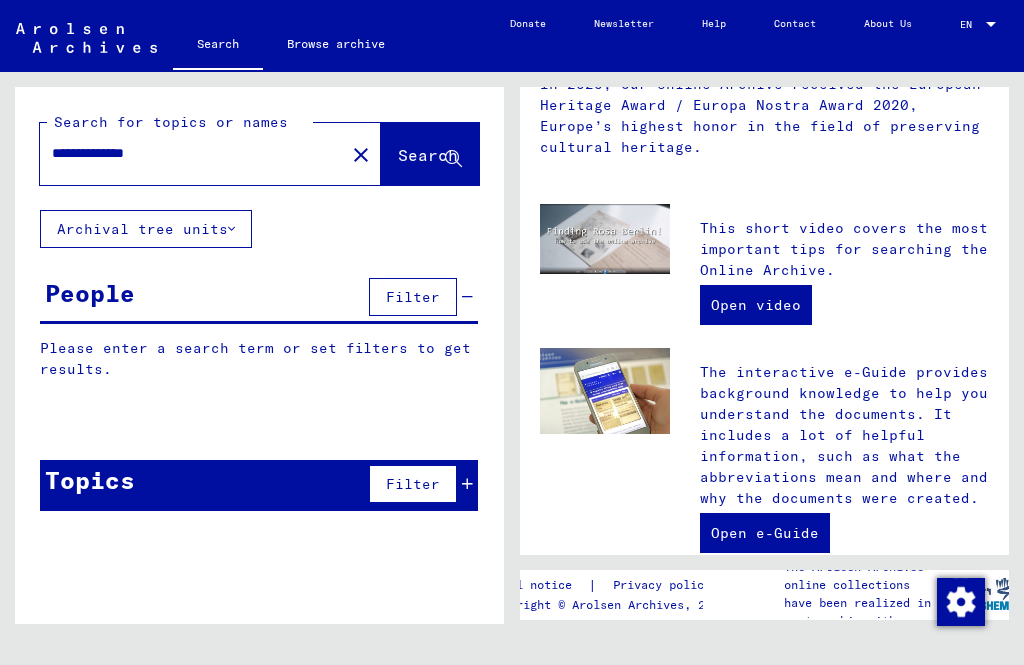 type on "**********" 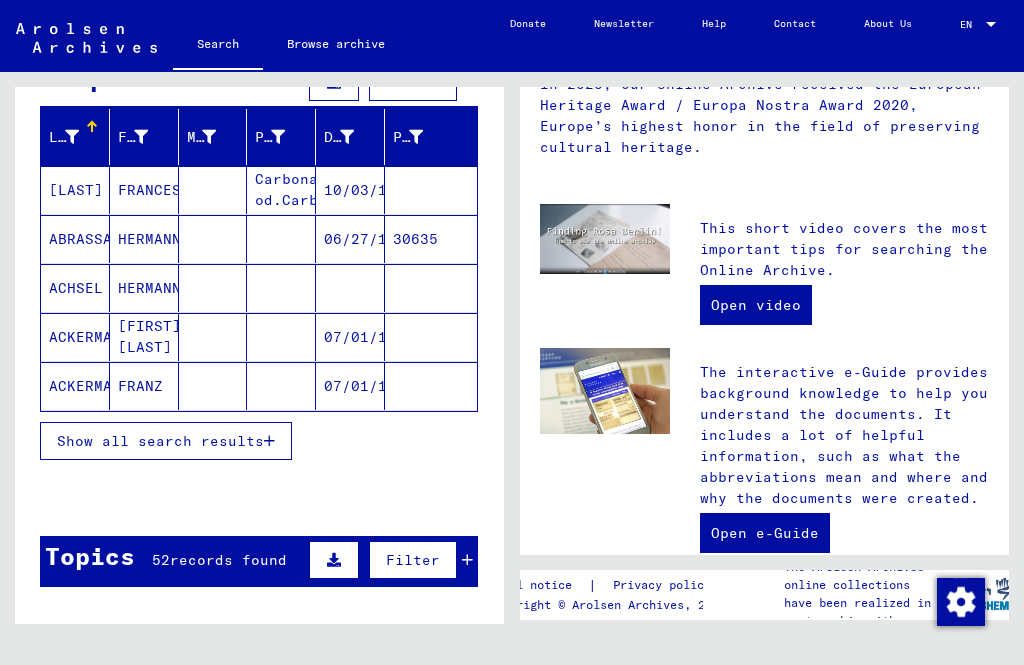 scroll, scrollTop: 217, scrollLeft: 0, axis: vertical 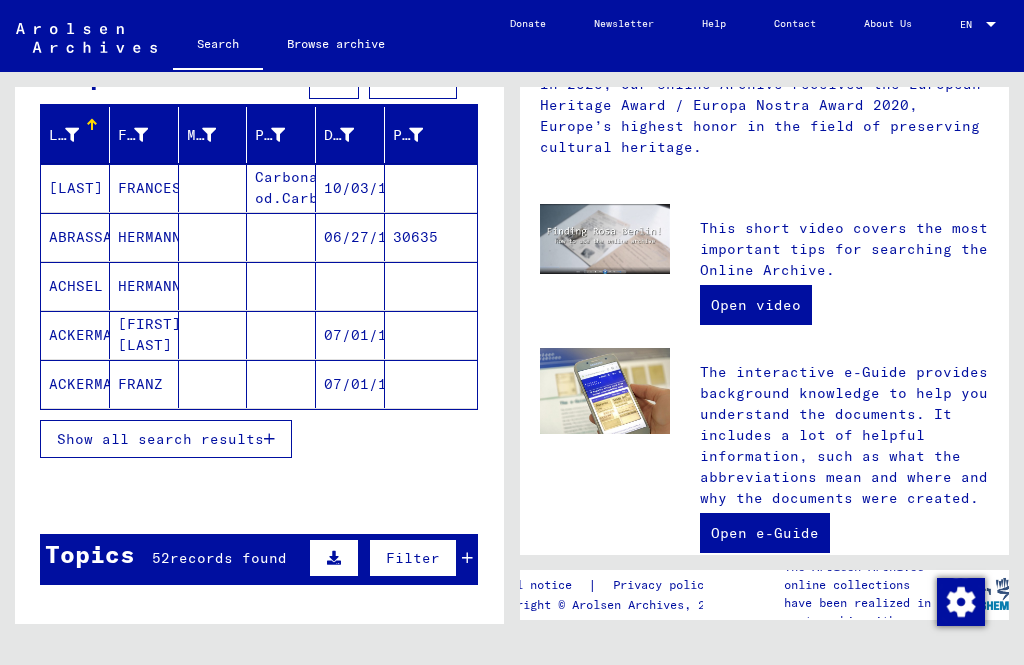 click on "Show all search results" at bounding box center [160, 439] 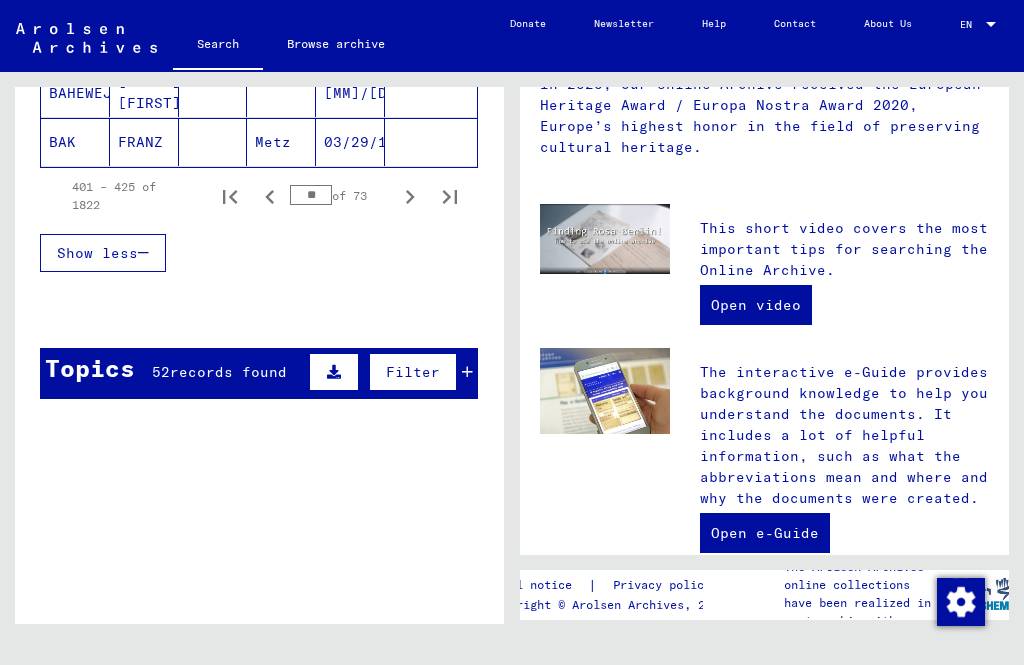 scroll, scrollTop: 1409, scrollLeft: 0, axis: vertical 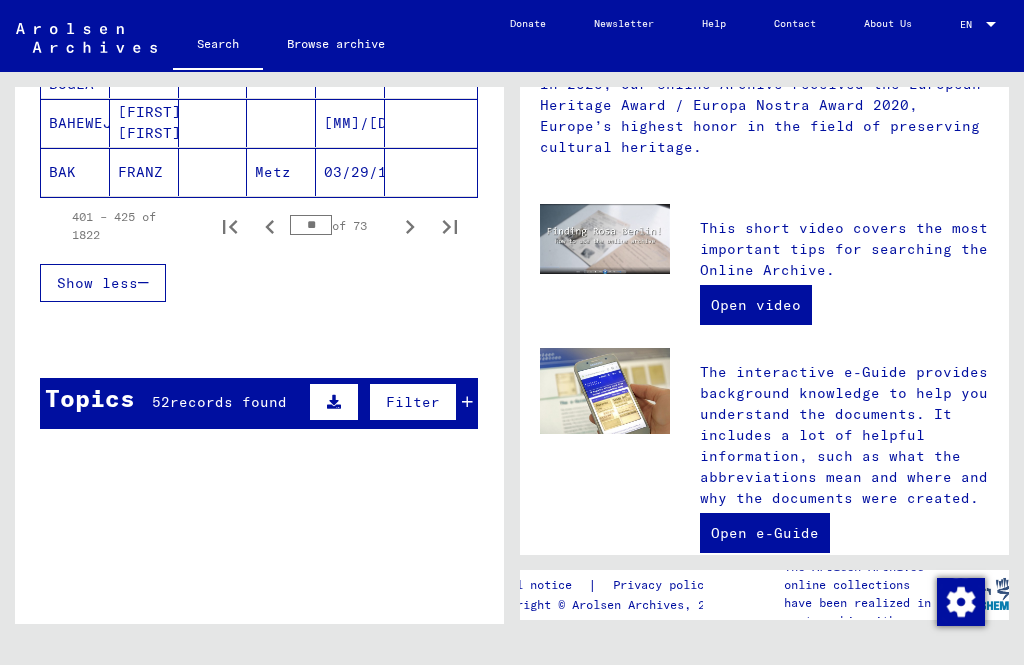 click 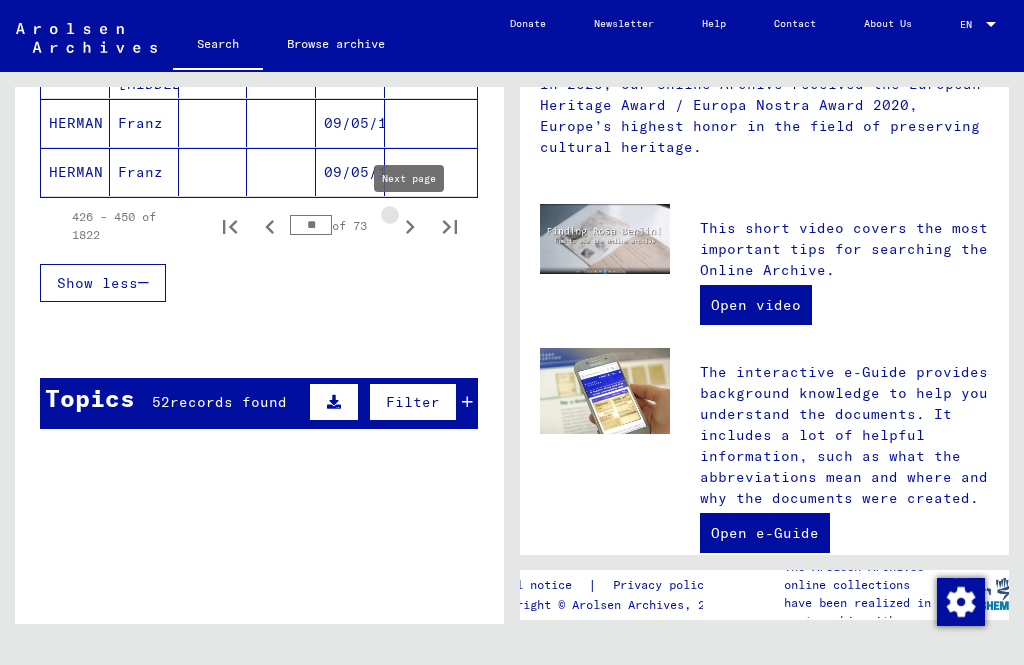 click 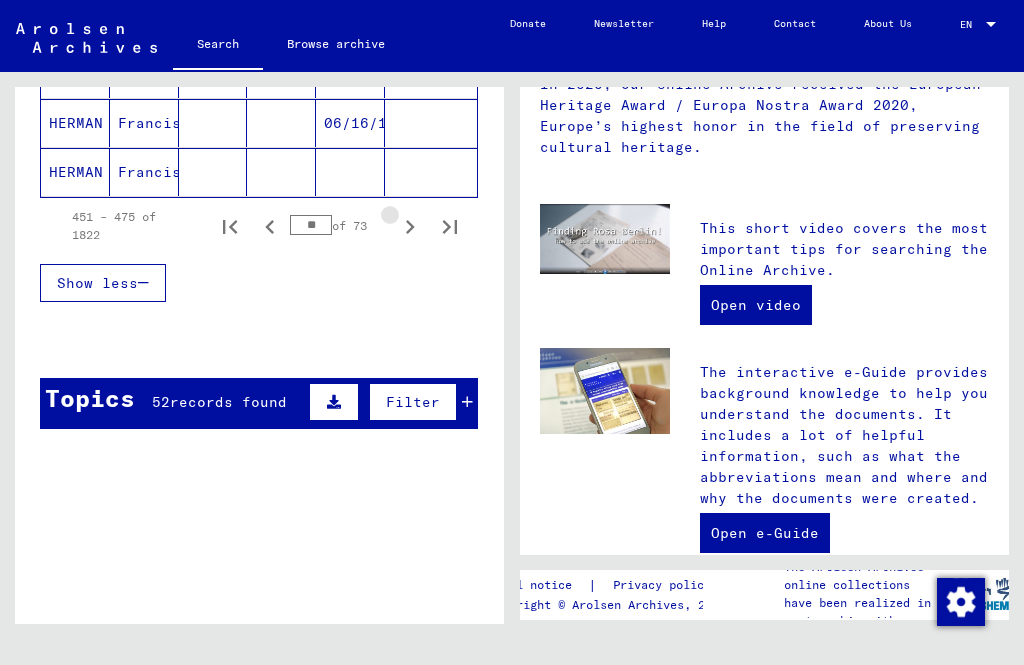 click 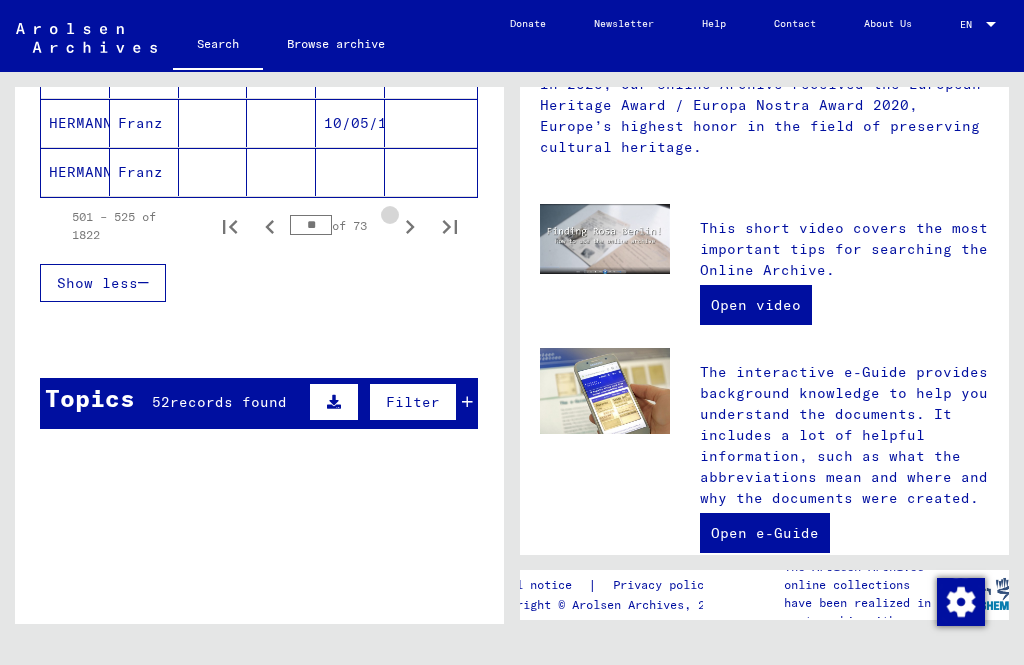 click 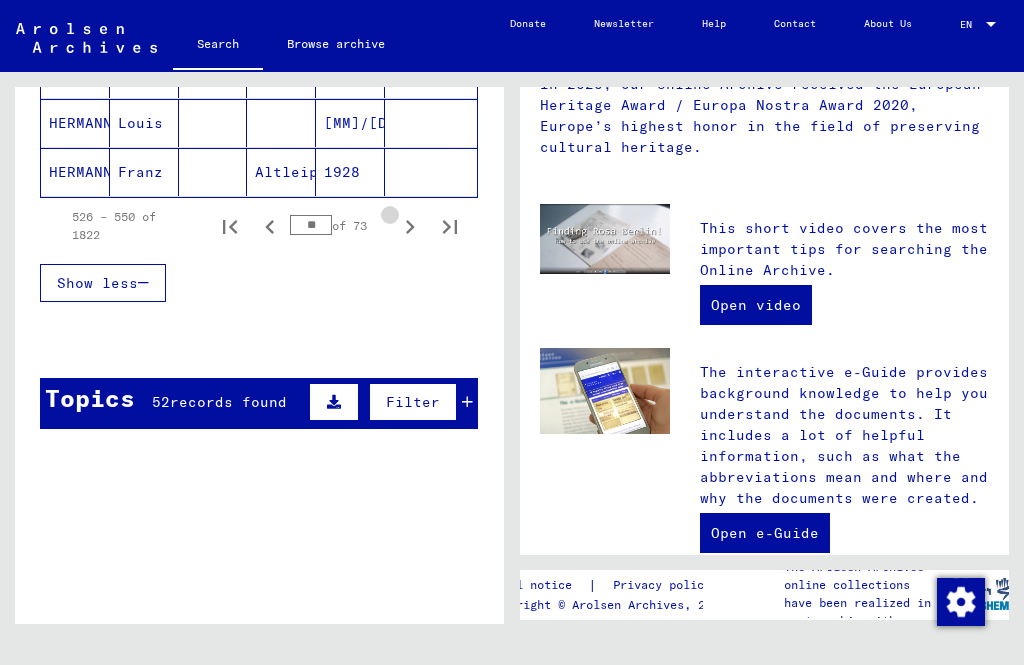 click 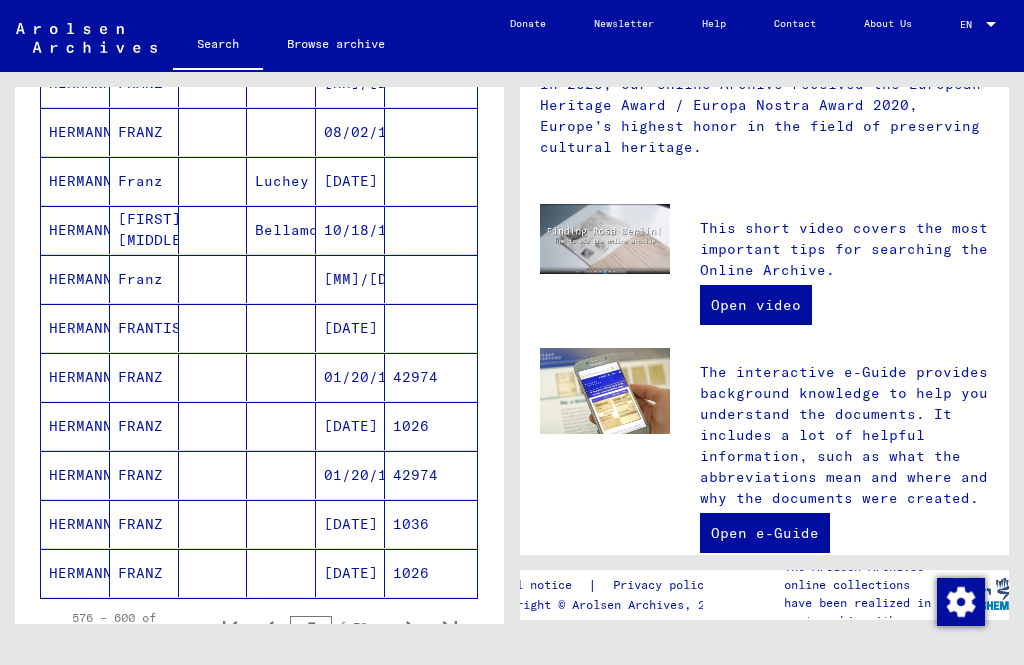 scroll, scrollTop: 1007, scrollLeft: 0, axis: vertical 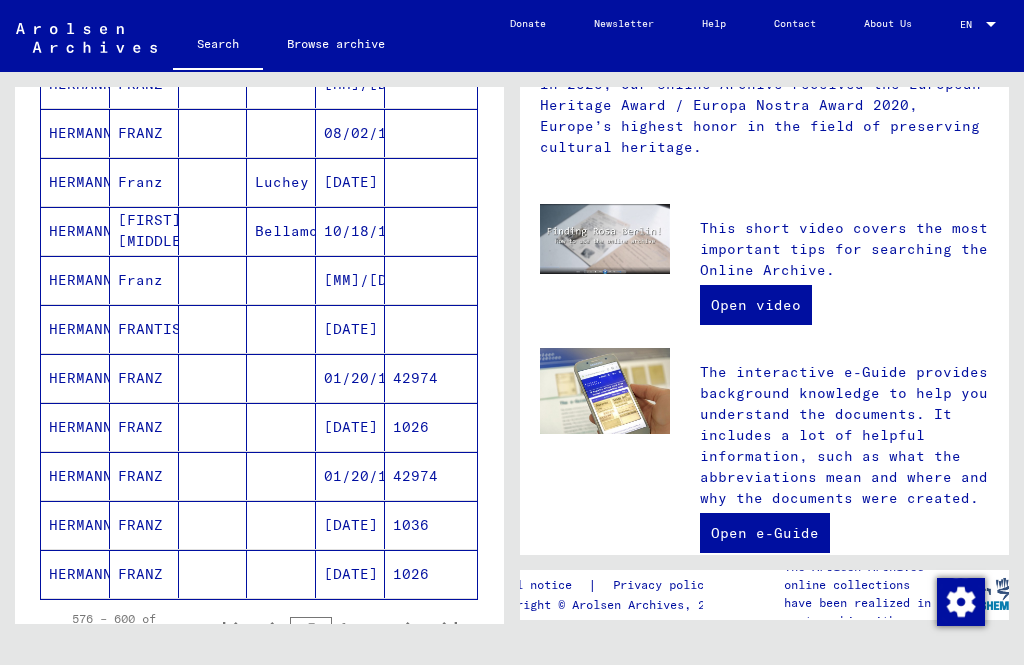 click on "HERMANN" at bounding box center (75, 329) 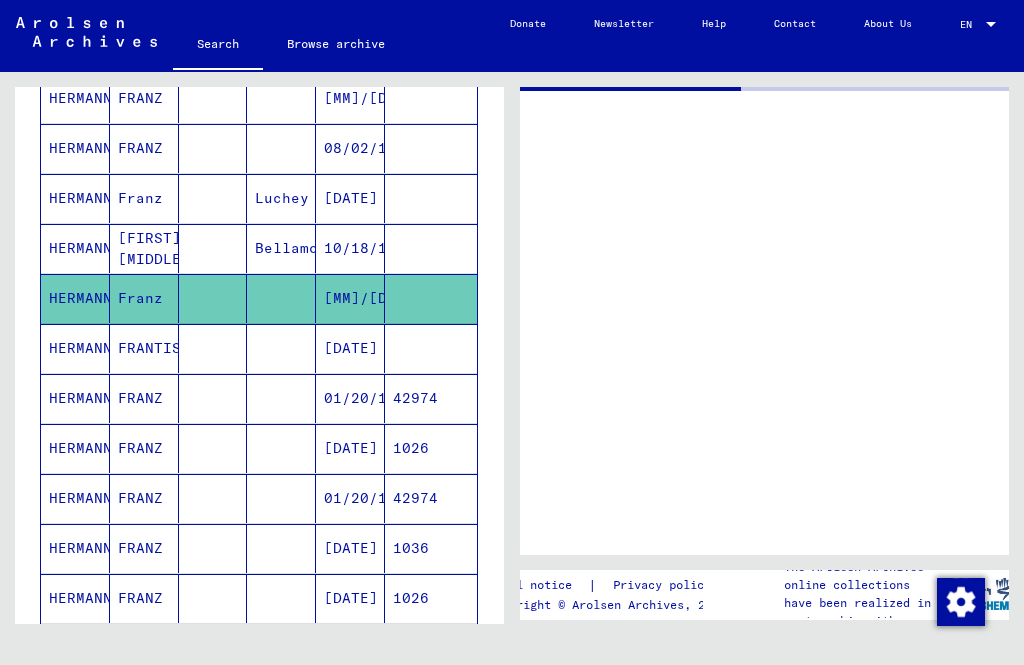scroll, scrollTop: 0, scrollLeft: 0, axis: both 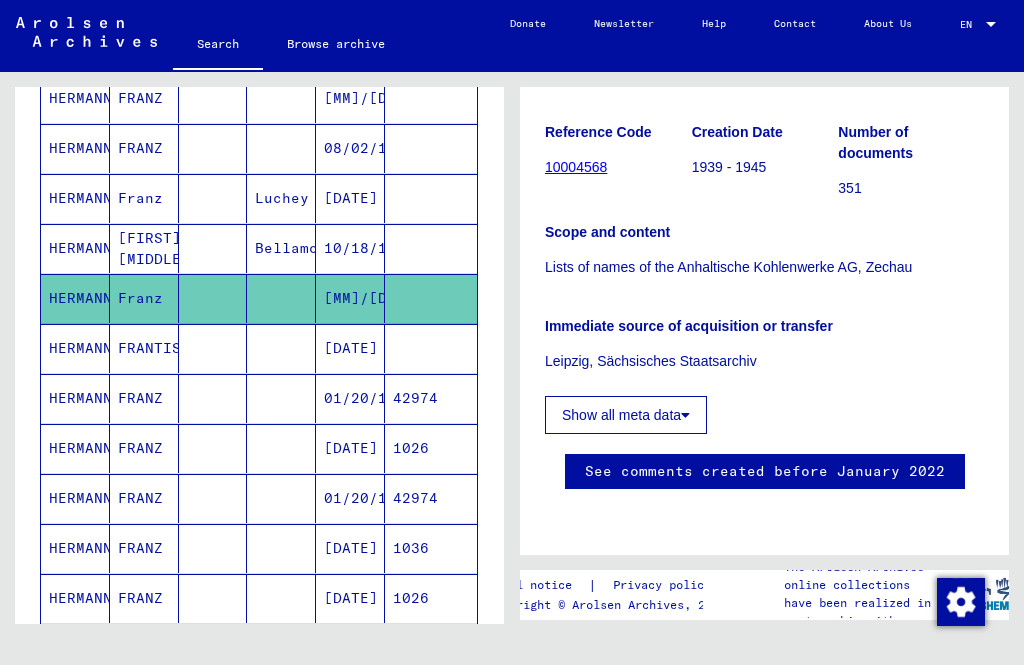 click on "HERMANN" at bounding box center (75, 448) 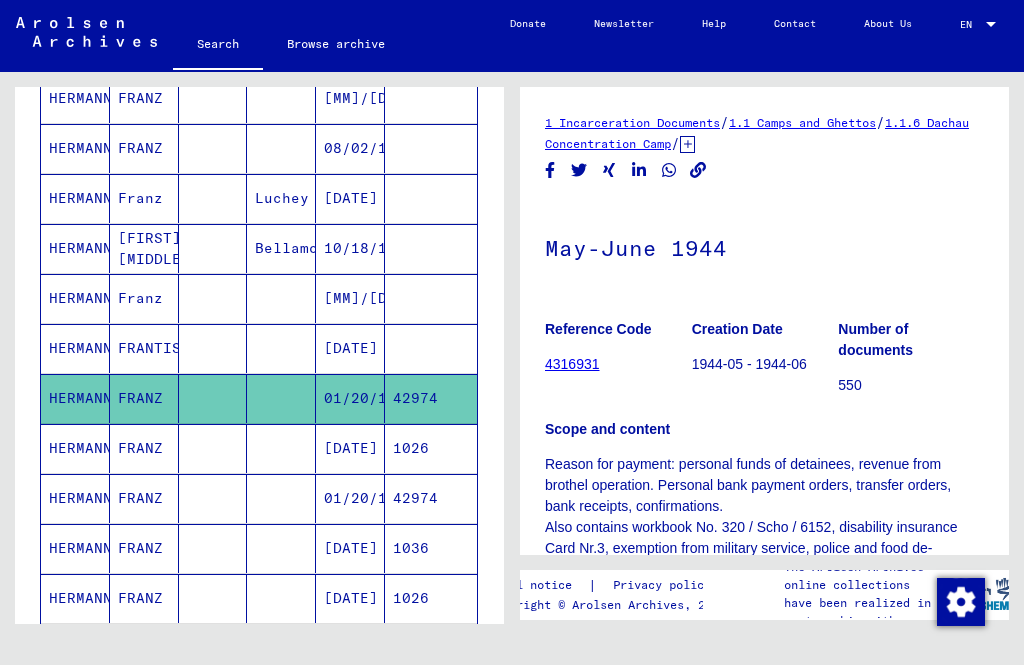scroll, scrollTop: 185, scrollLeft: 0, axis: vertical 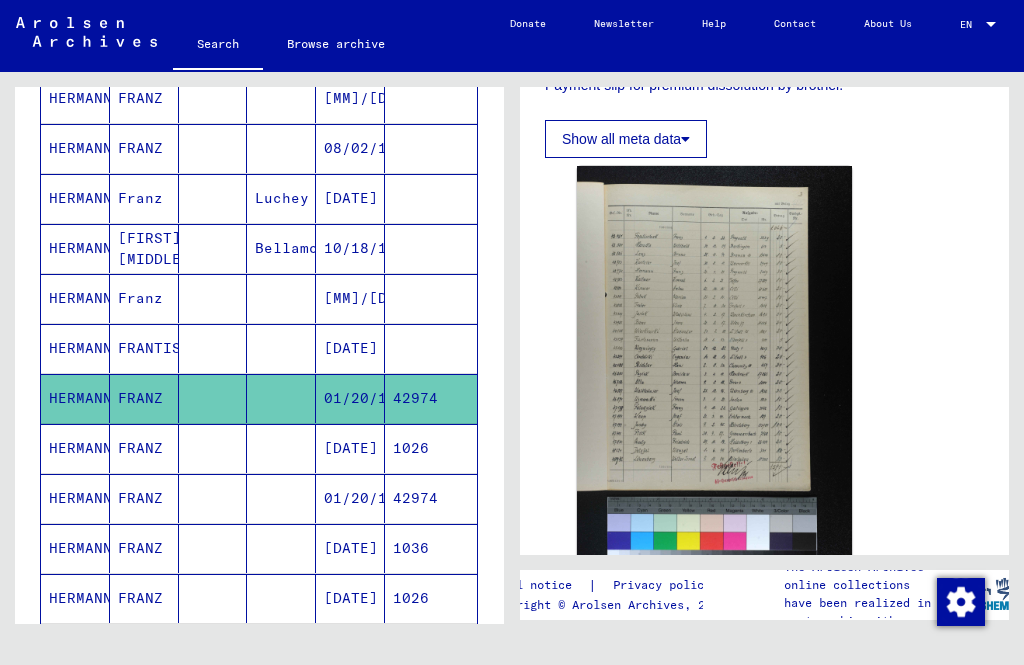 click 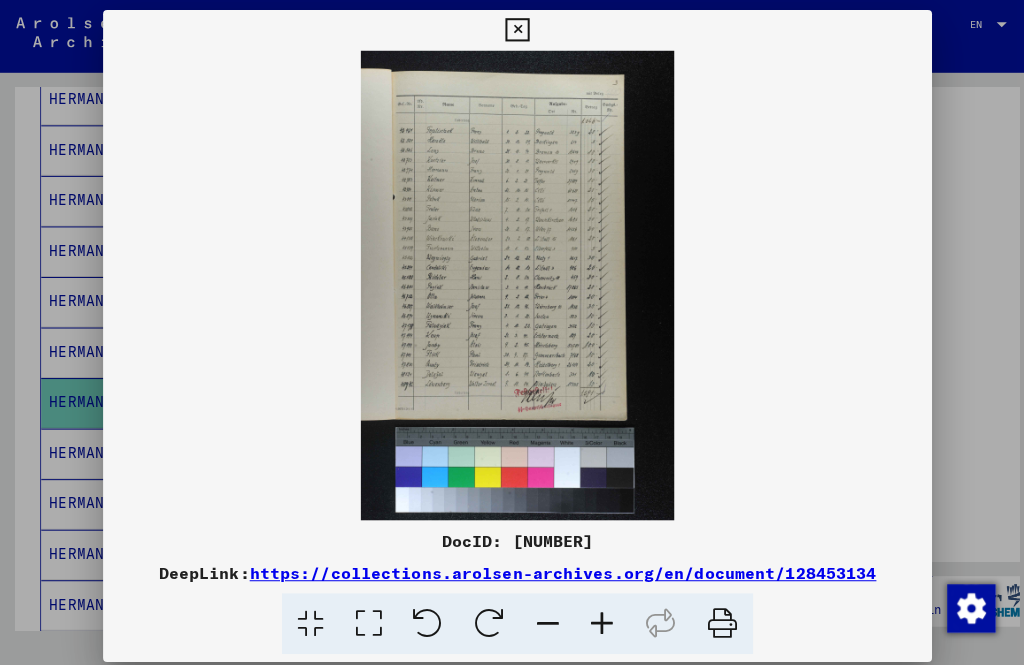 click at bounding box center [511, 282] 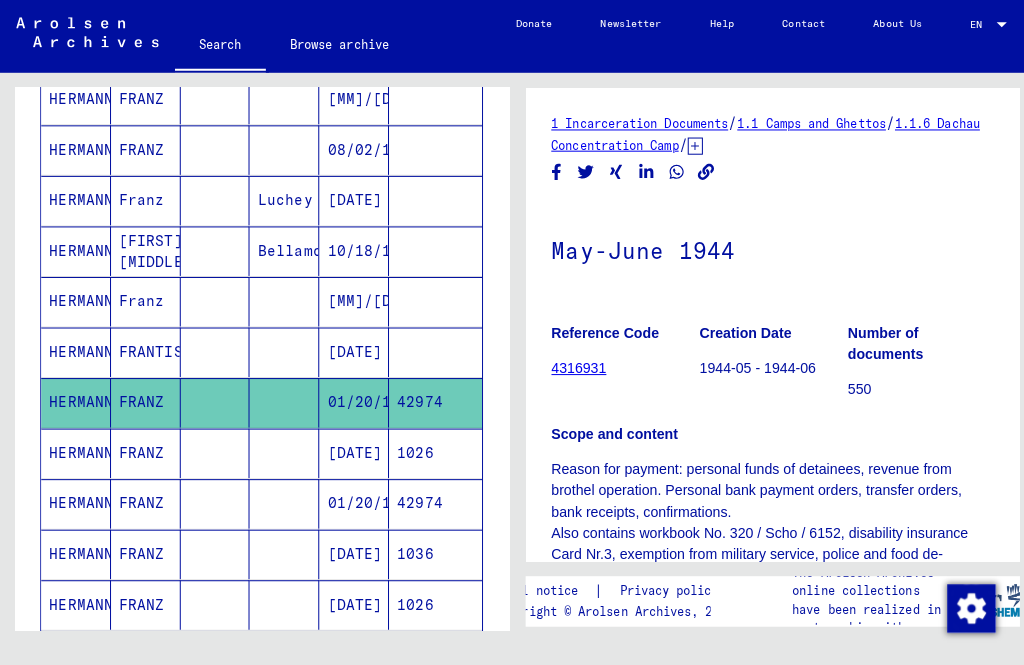 scroll, scrollTop: 0, scrollLeft: 0, axis: both 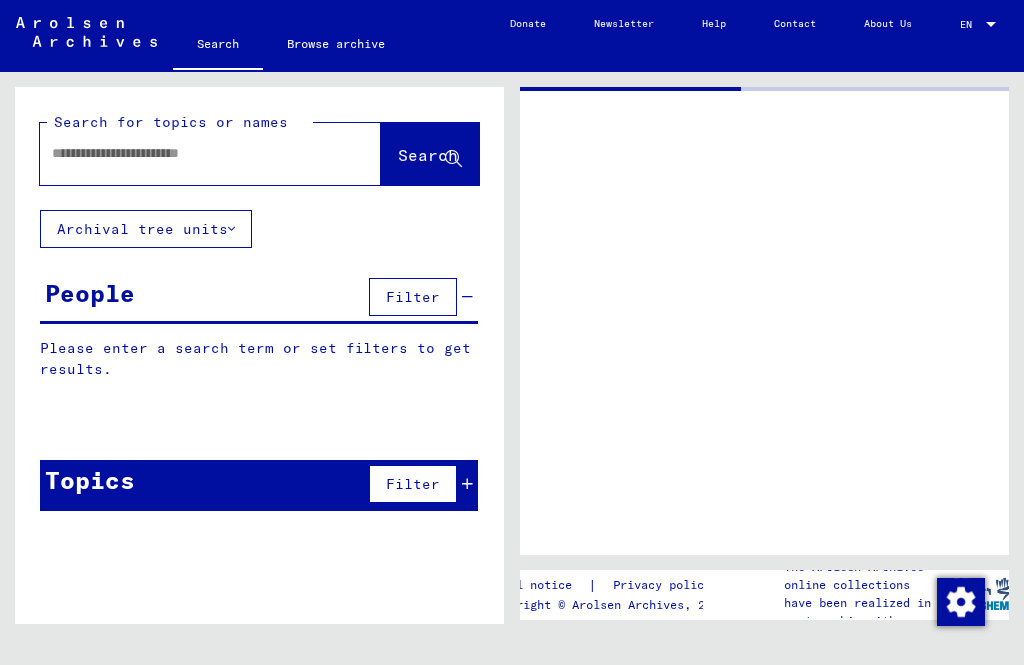 type on "**********" 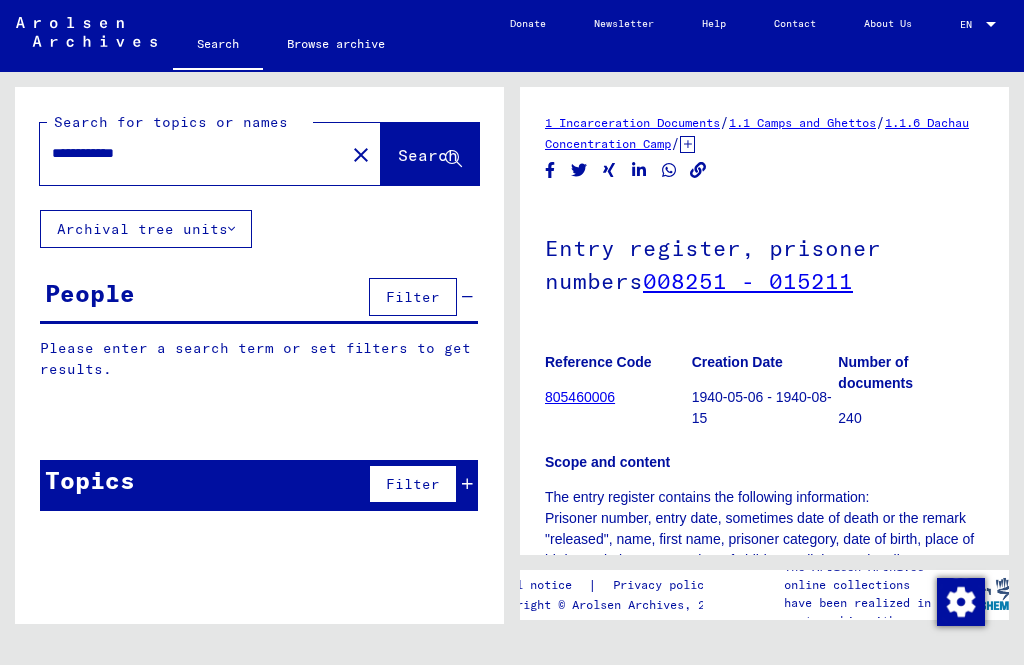 scroll, scrollTop: 0, scrollLeft: 0, axis: both 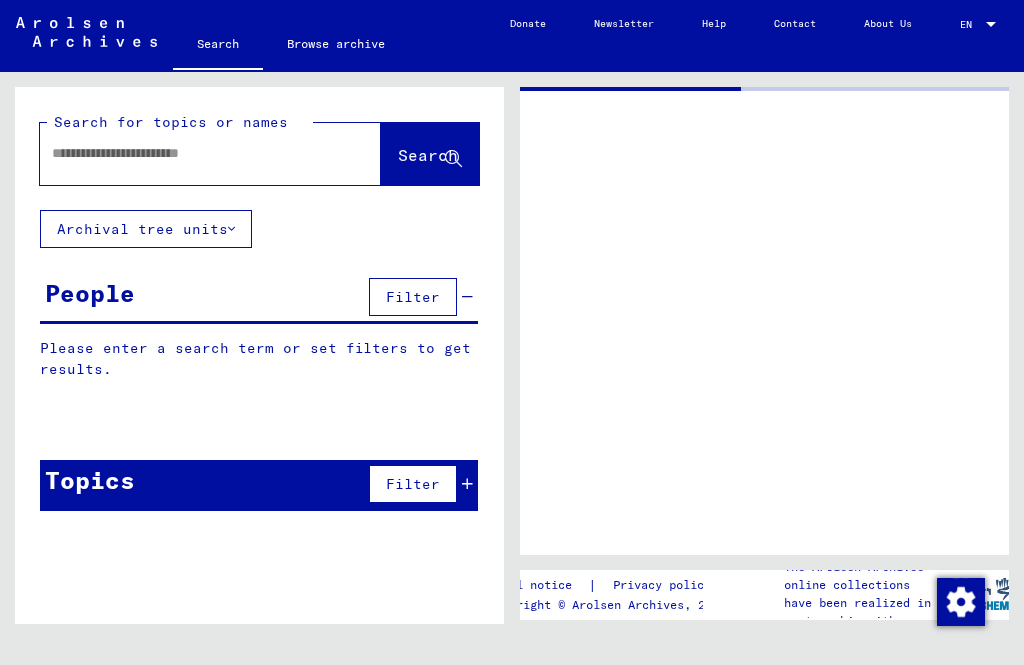 type on "*********" 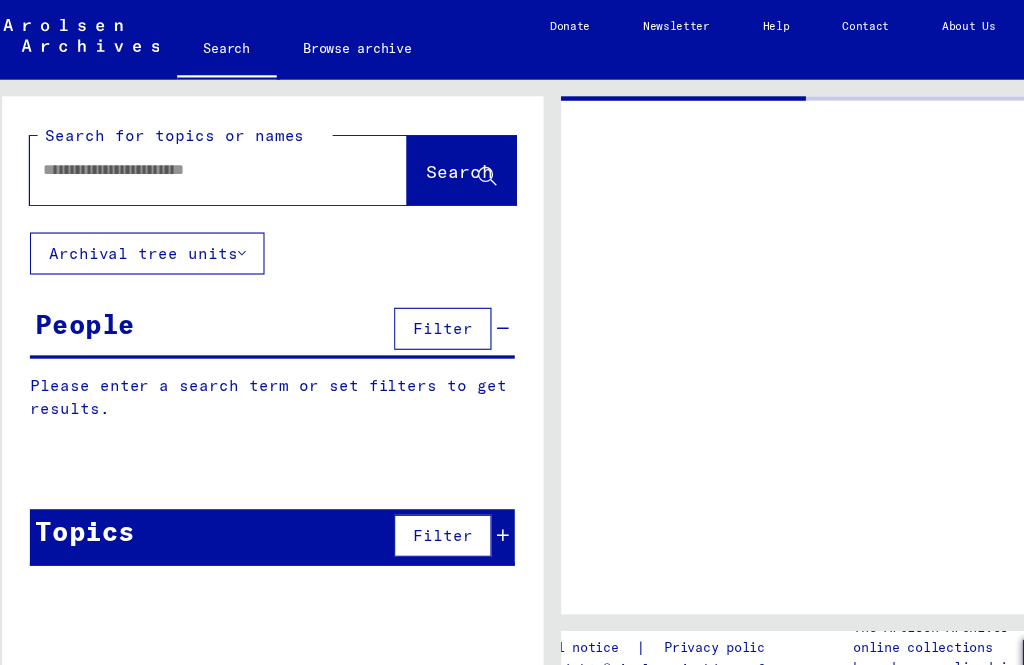 type on "**********" 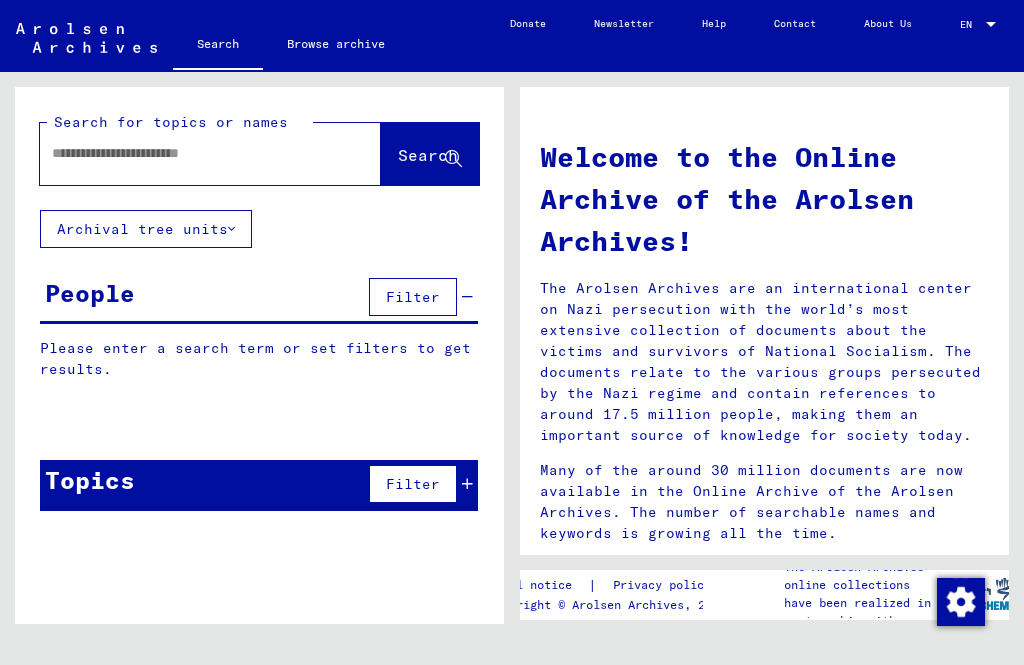 type on "**********" 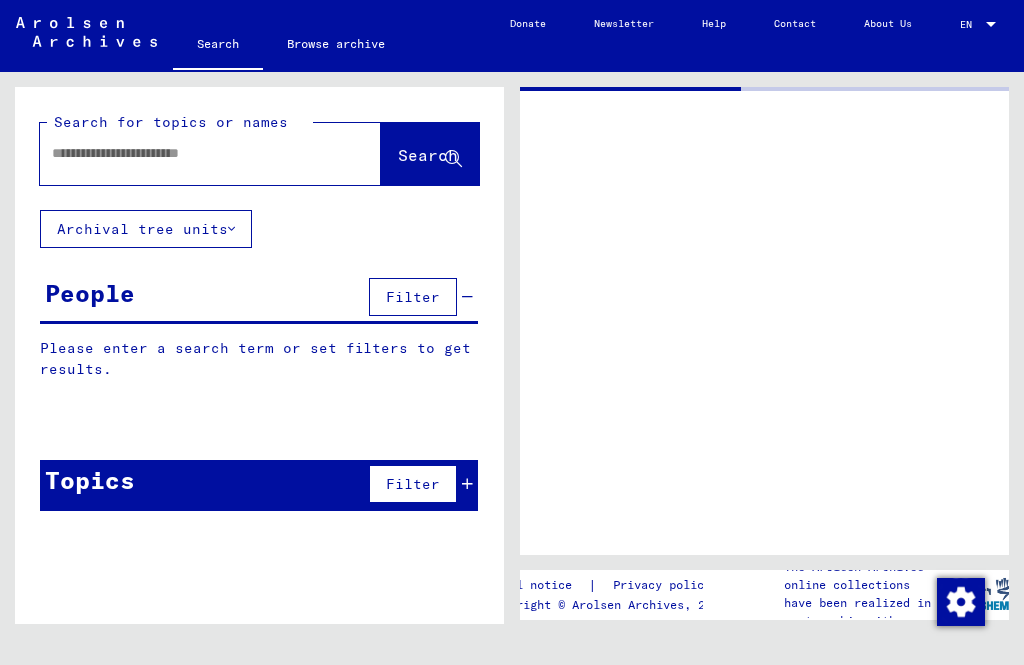 type on "**********" 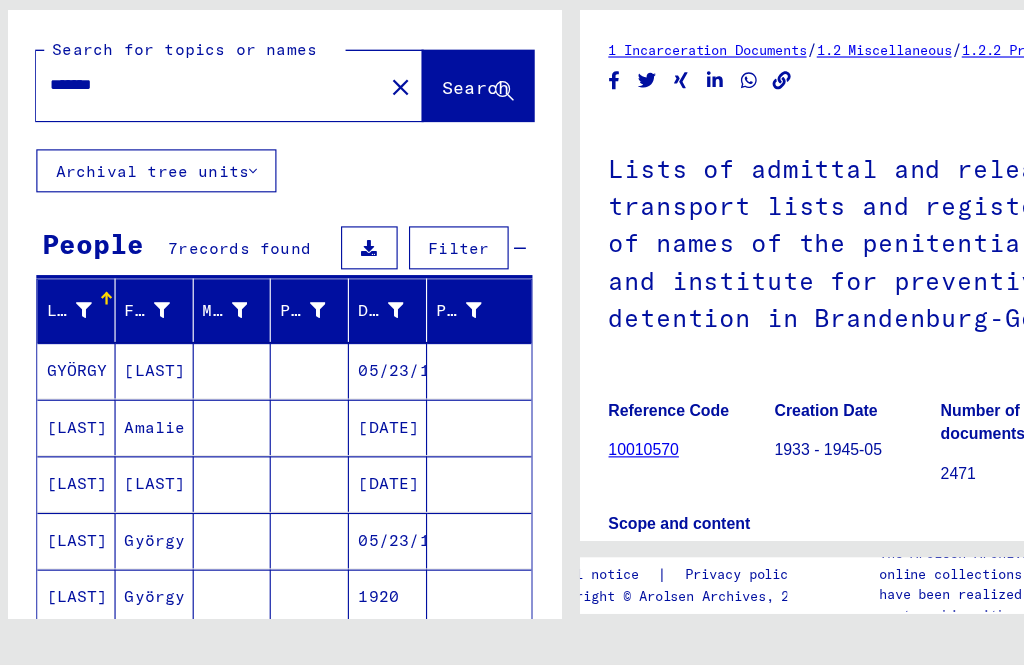 scroll, scrollTop: 0, scrollLeft: 0, axis: both 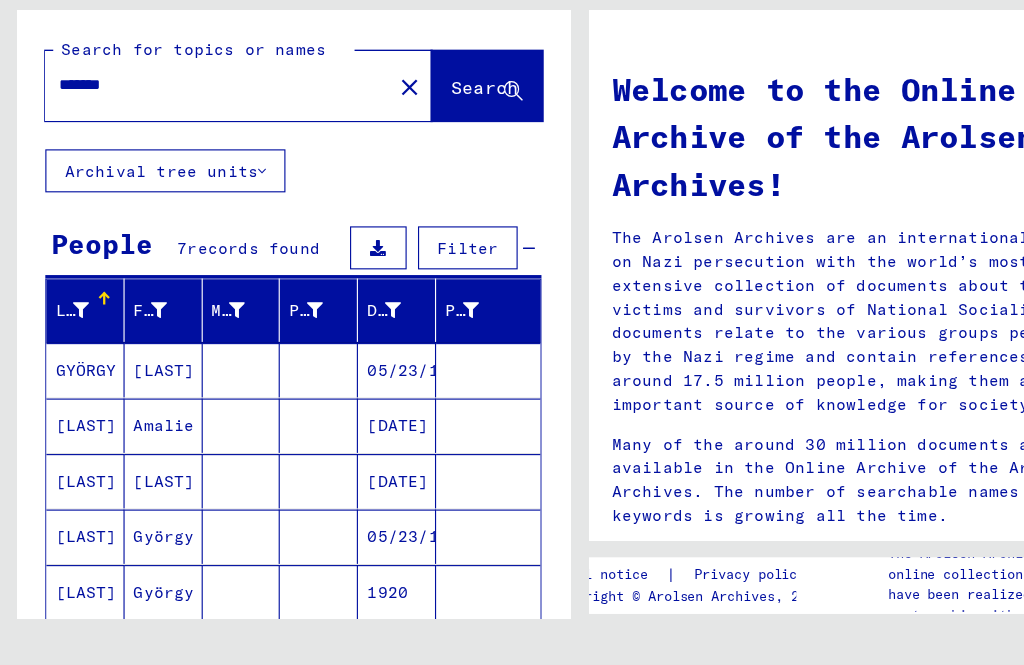 type on "**********" 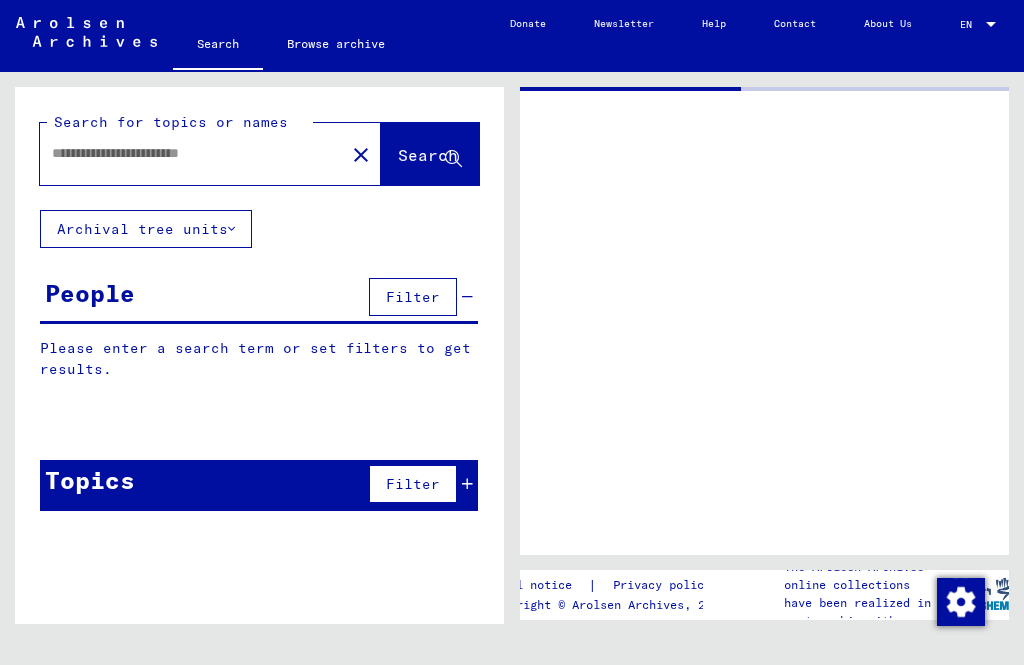 type on "**********" 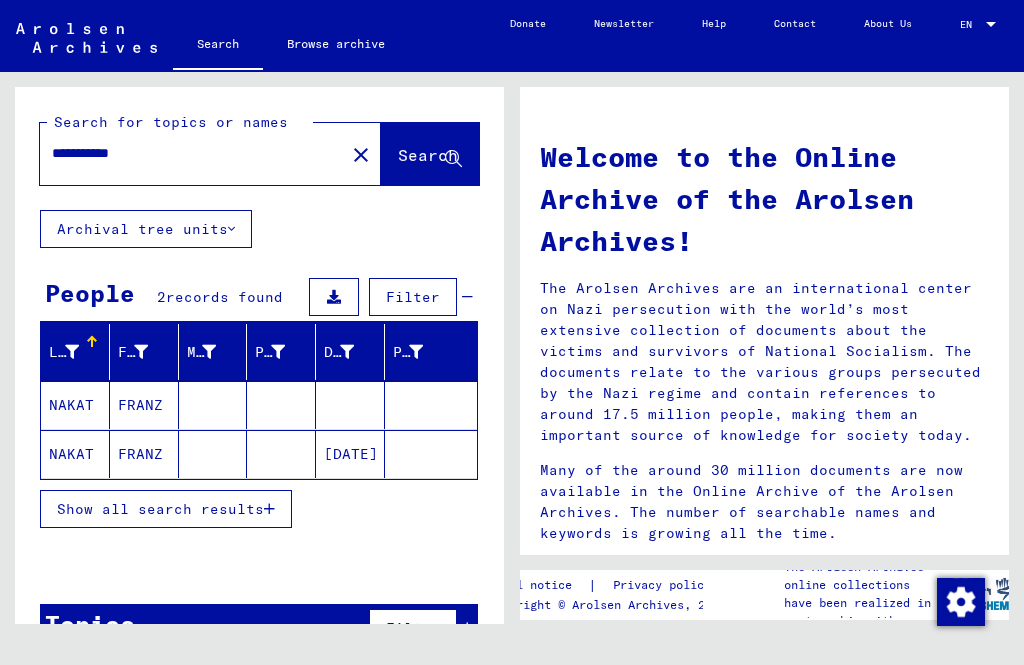 type on "**********" 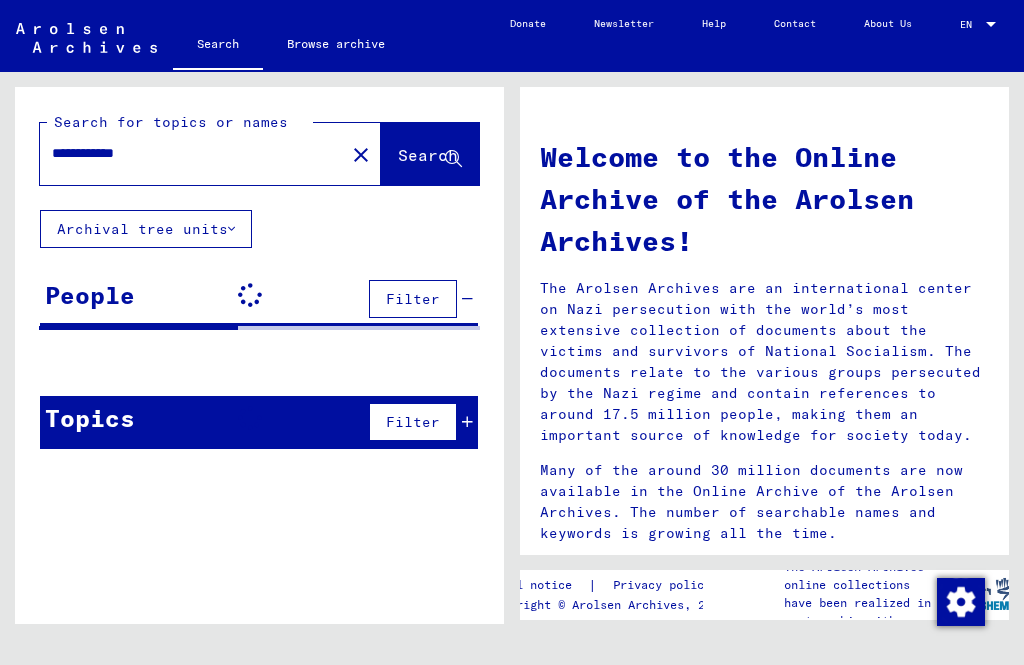 type on "**********" 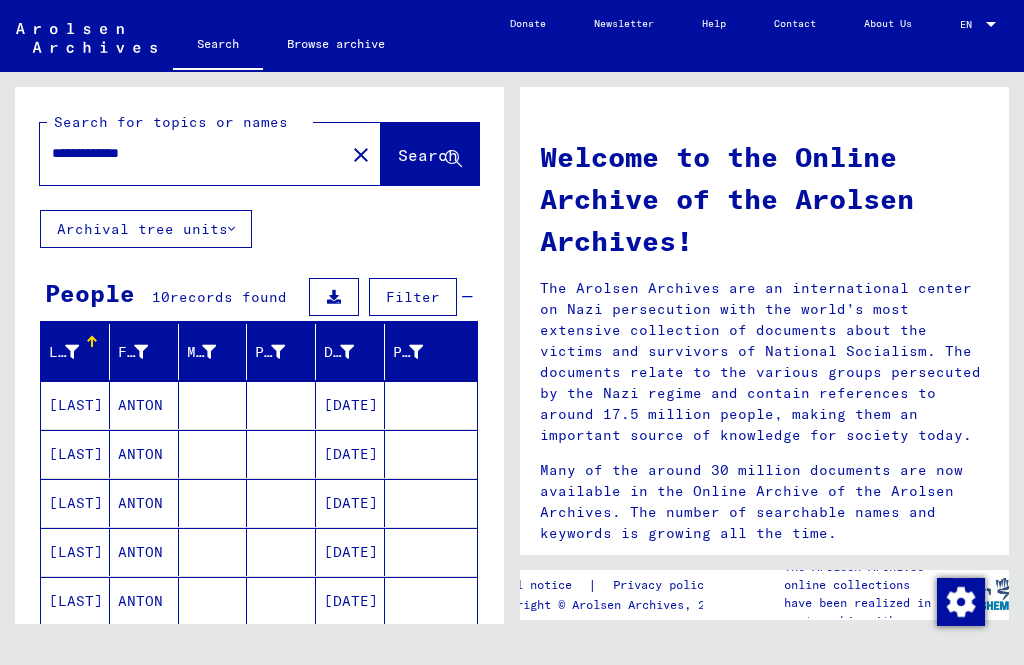 type on "*******" 